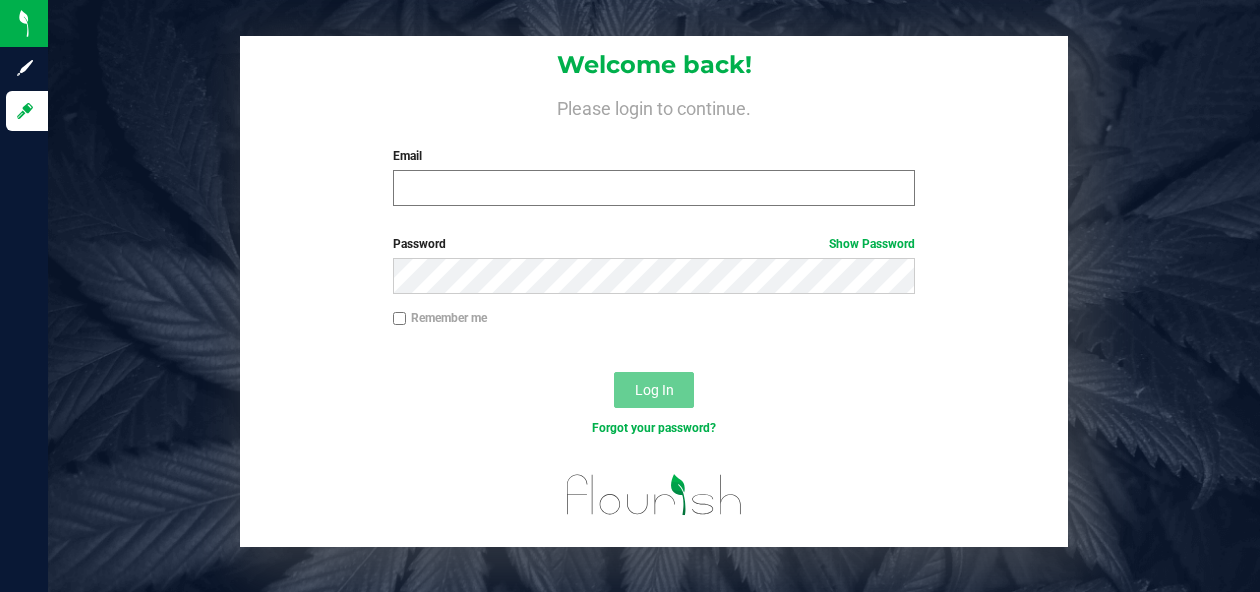scroll, scrollTop: 0, scrollLeft: 0, axis: both 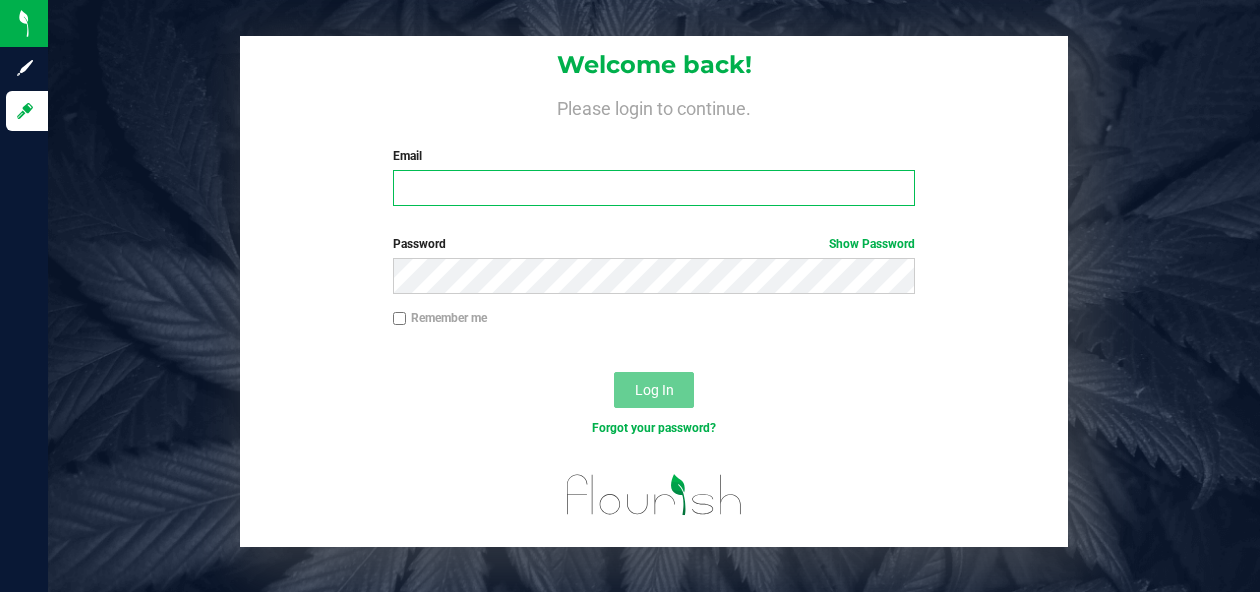 type on "[PERSON_NAME][EMAIL_ADDRESS][DOMAIN_NAME]" 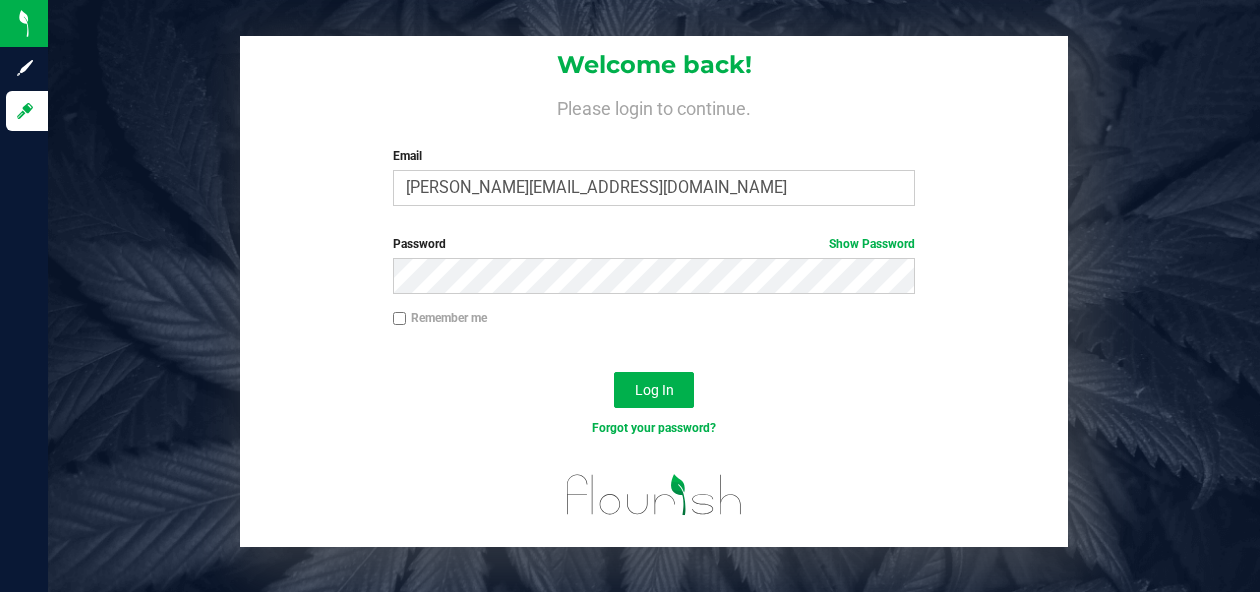 click on "Log In" at bounding box center [654, 396] 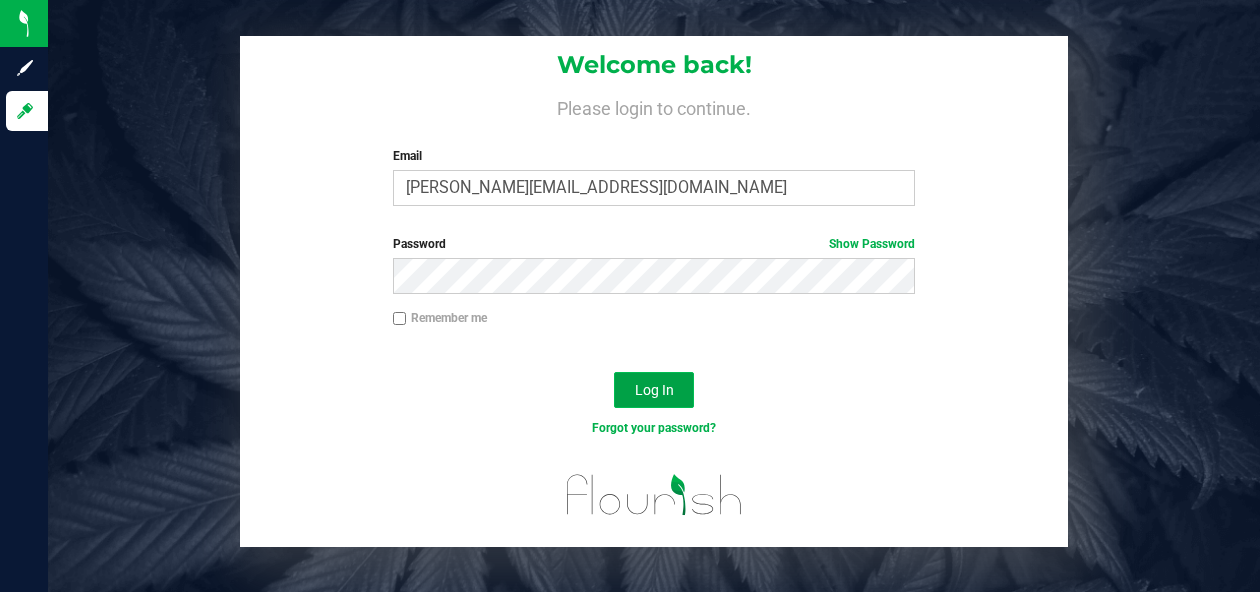 click on "Log In" at bounding box center (654, 390) 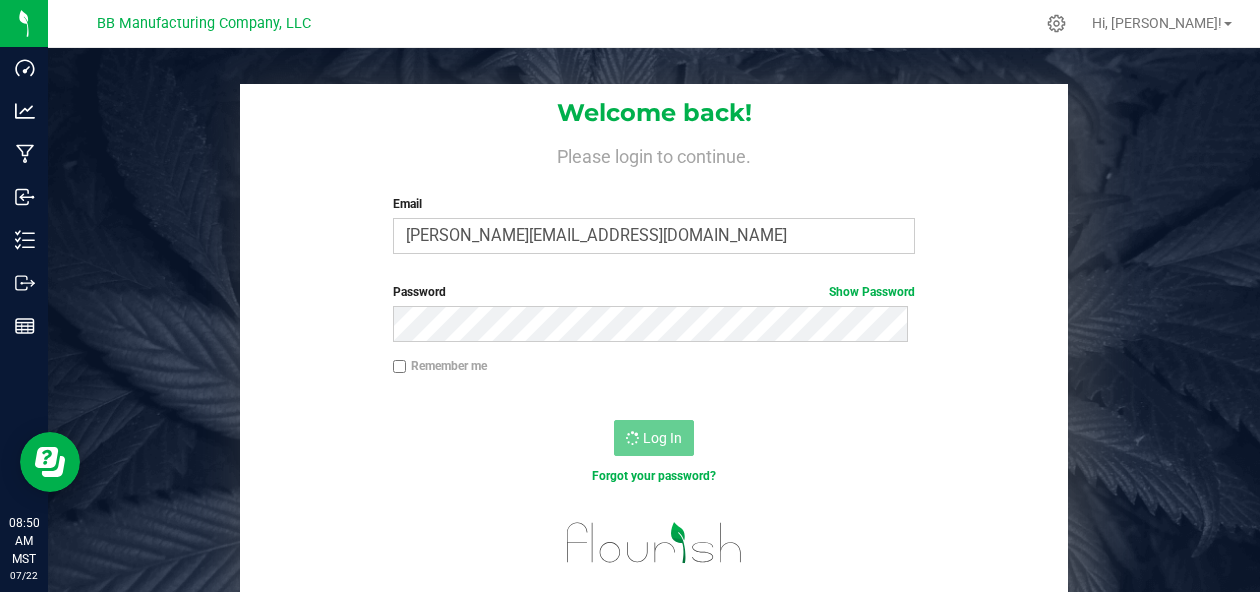scroll, scrollTop: 0, scrollLeft: 0, axis: both 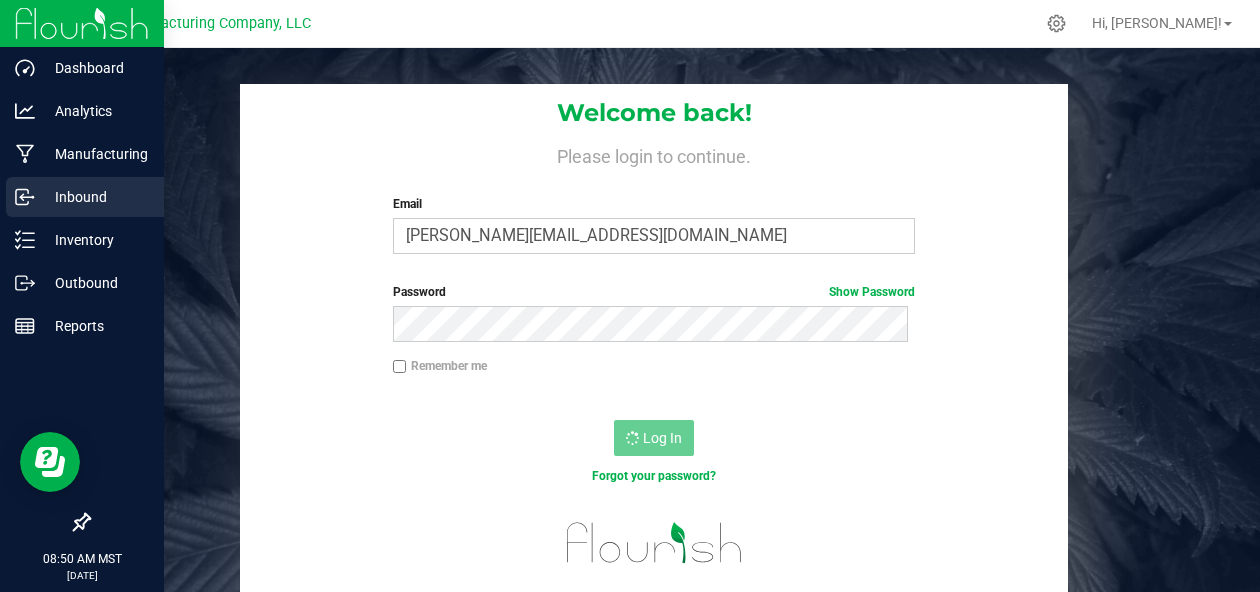 click on "Inbound" at bounding box center [95, 197] 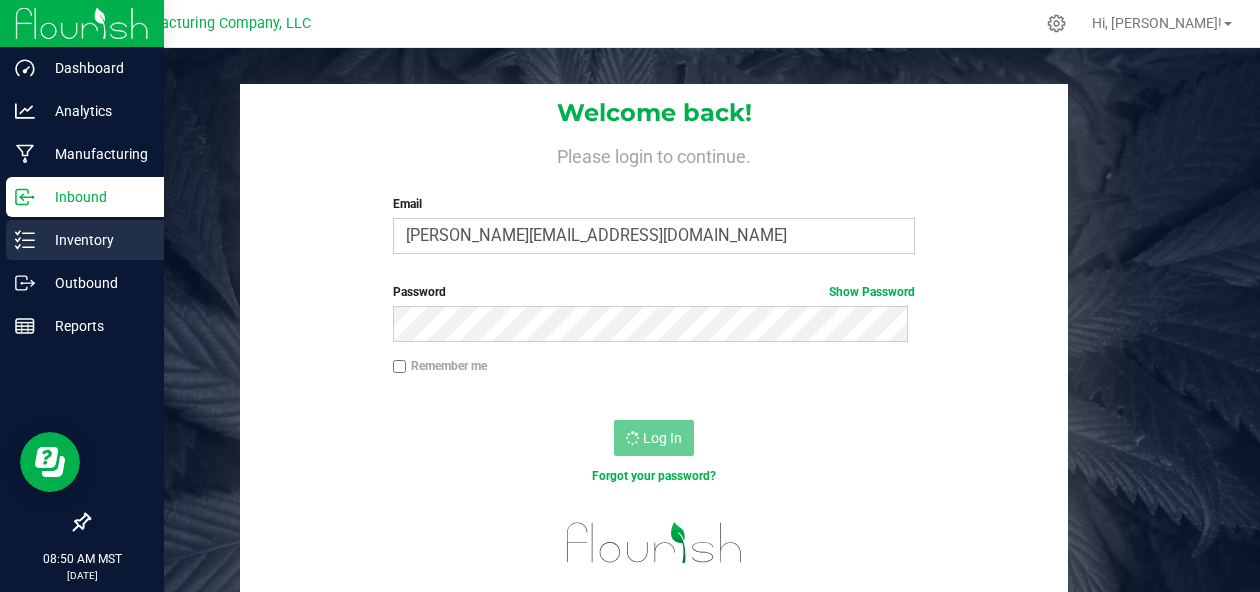 click on "Inventory" at bounding box center (95, 240) 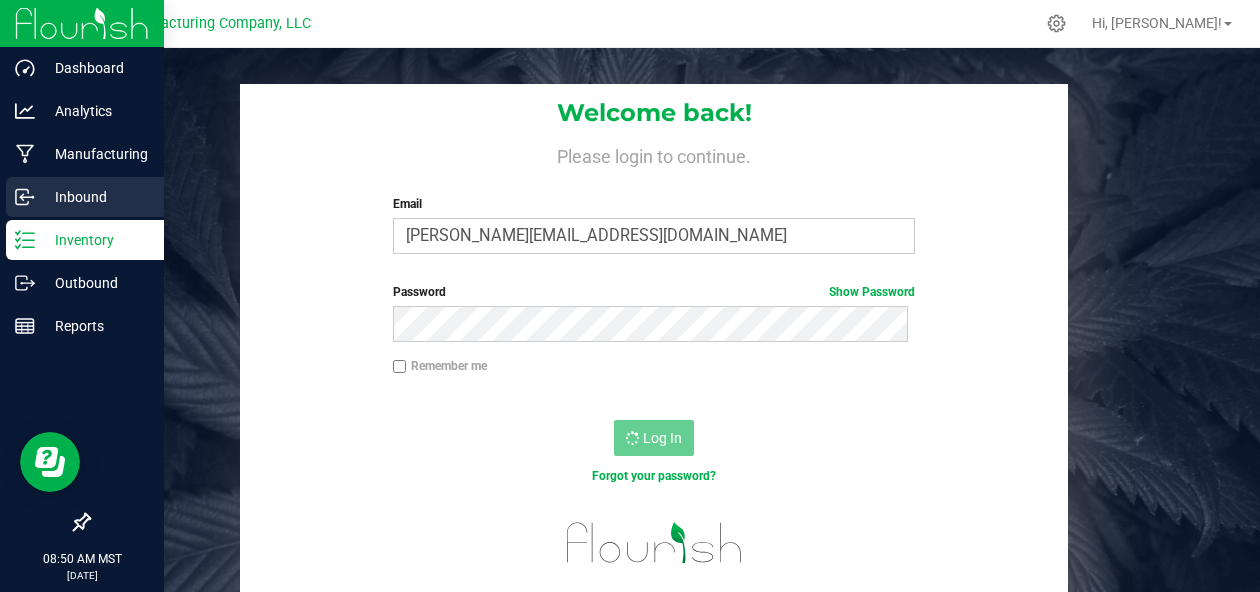 click on "Inbound" at bounding box center (95, 197) 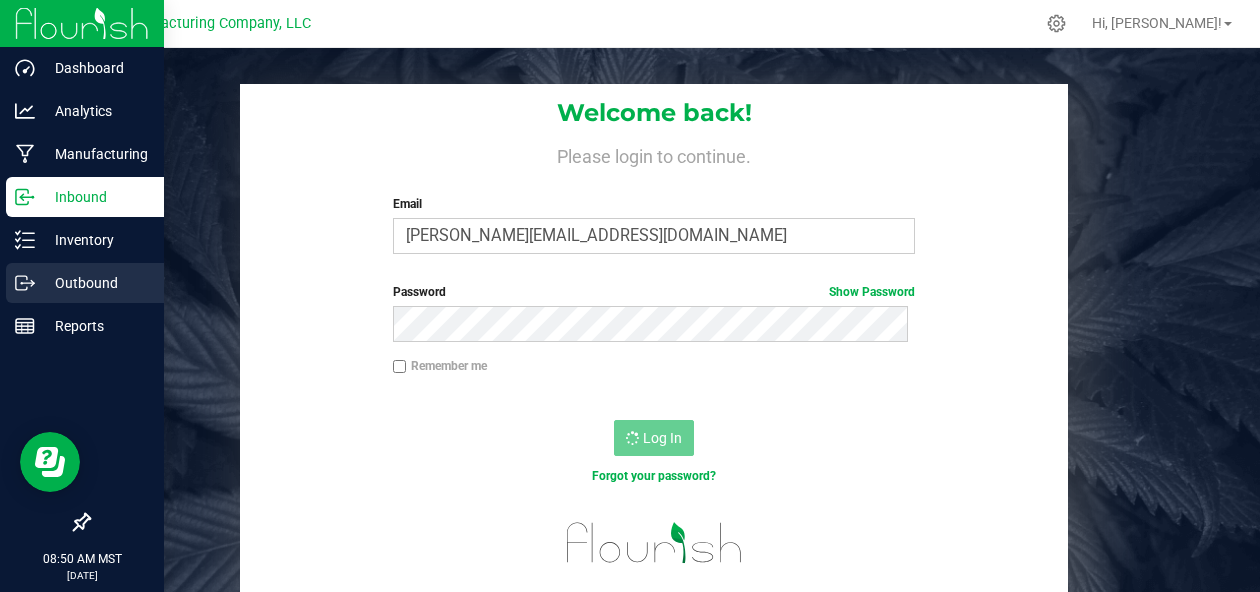 click on "Outbound" at bounding box center [95, 283] 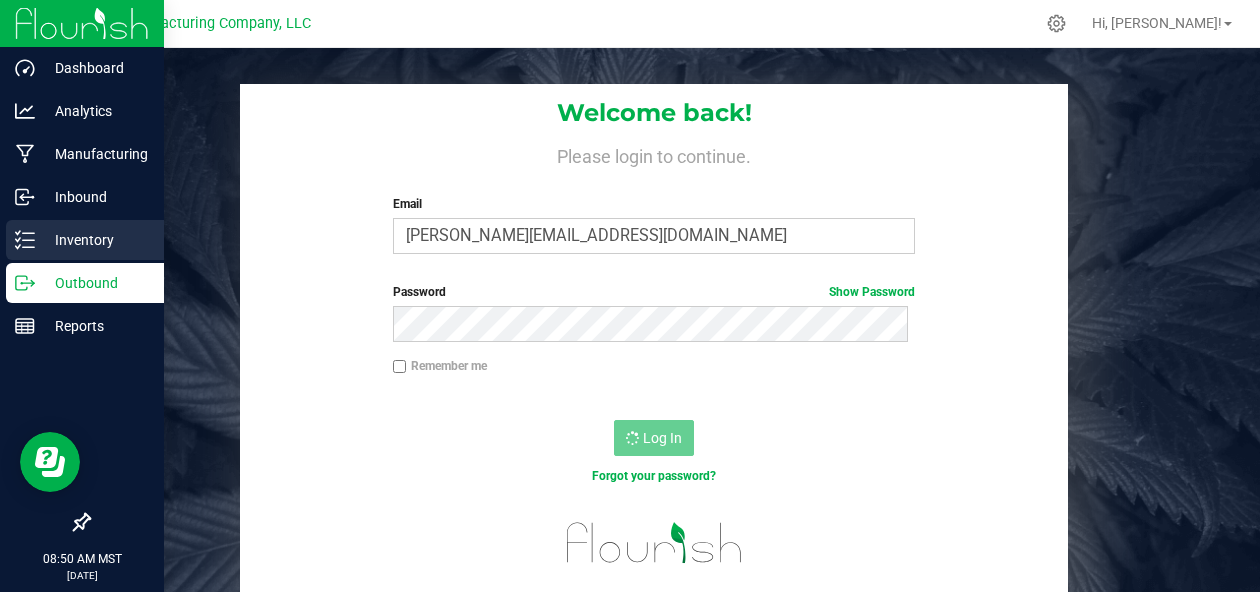 click on "Inventory" at bounding box center (95, 240) 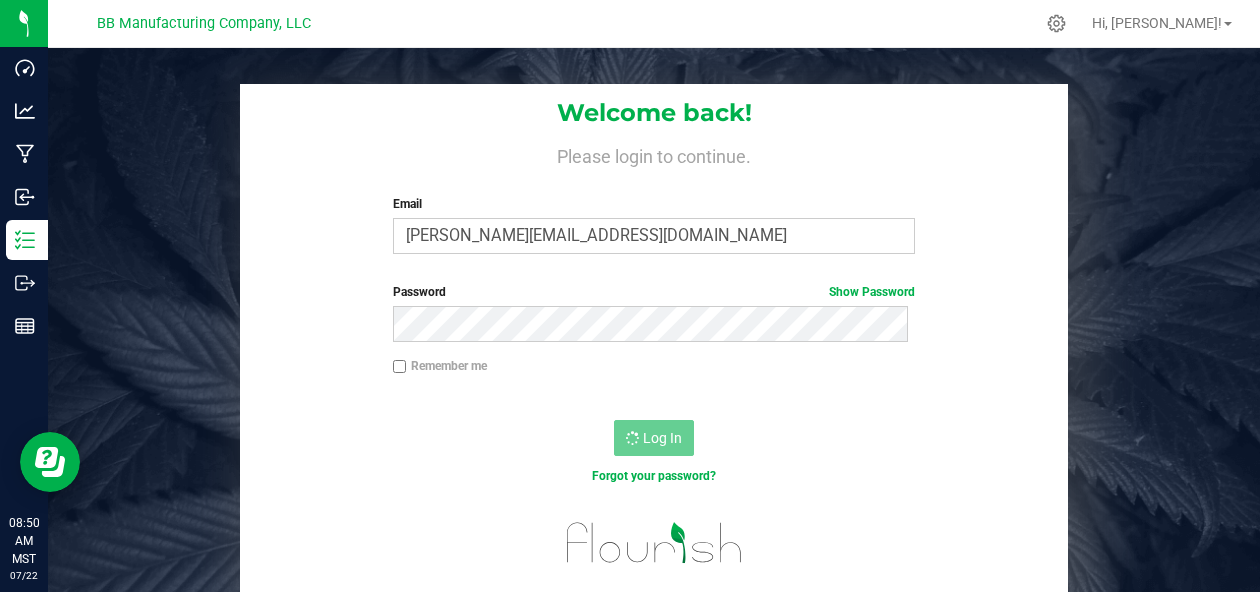 click on "Welcome back!
Please login to continue.
Email
[PERSON_NAME][EMAIL_ADDRESS][DOMAIN_NAME]
Required
Please format your email correctly.
Password
Show Password
Remember me
Log In
Forgot your password?" at bounding box center [654, 339] 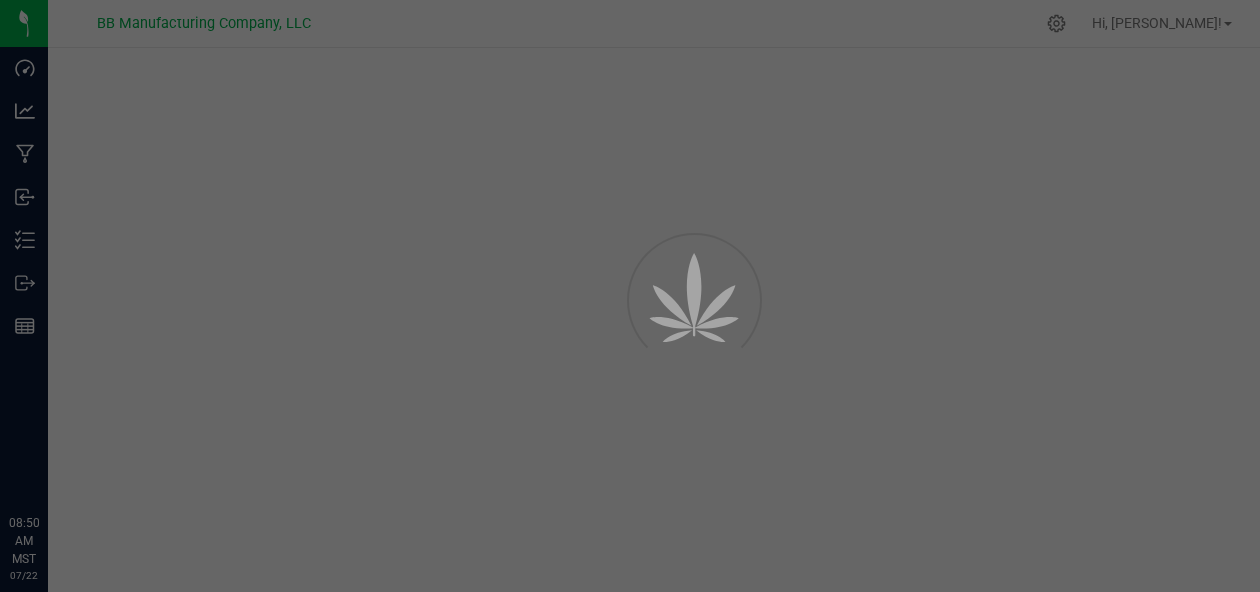 scroll, scrollTop: 0, scrollLeft: 0, axis: both 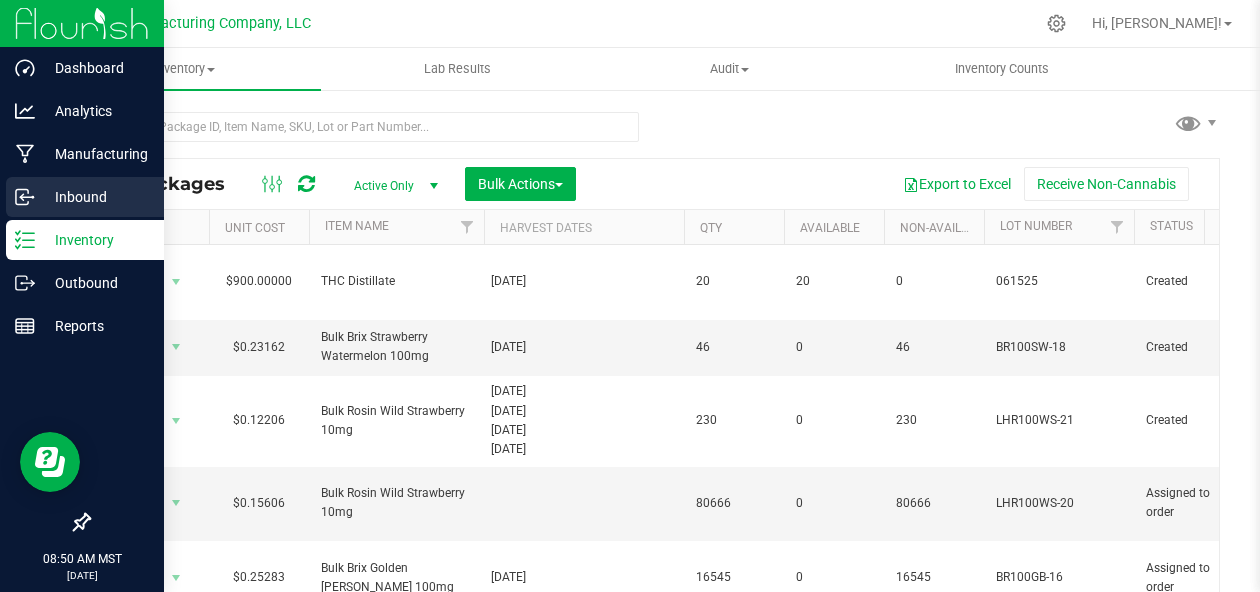 click on "Inbound" at bounding box center [95, 197] 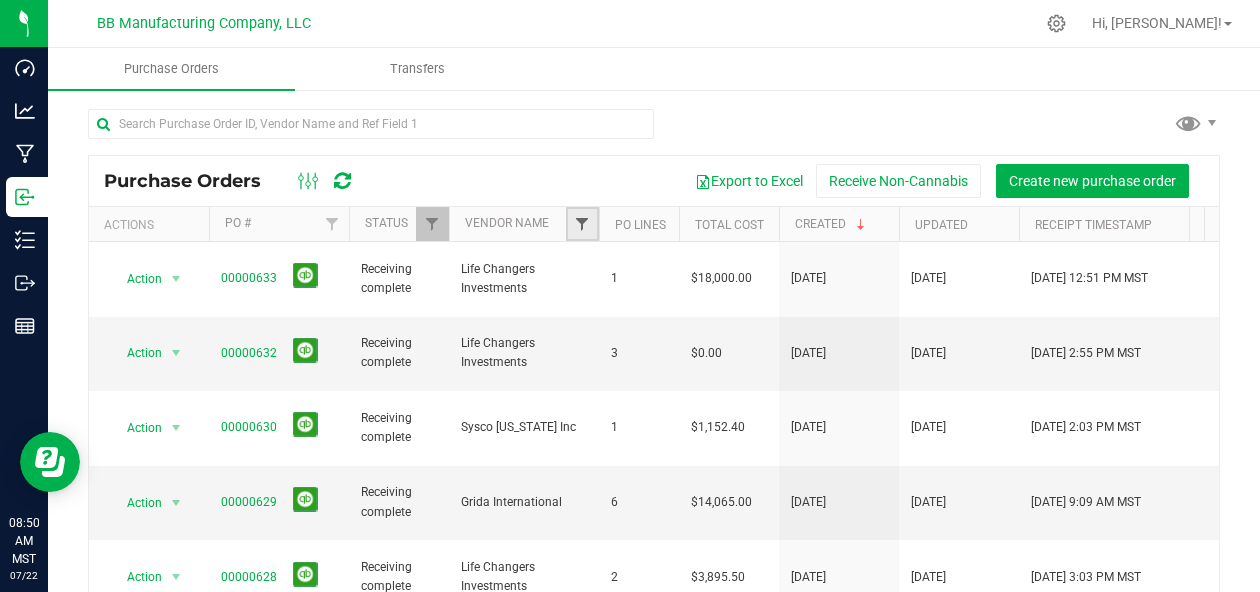 click at bounding box center [582, 224] 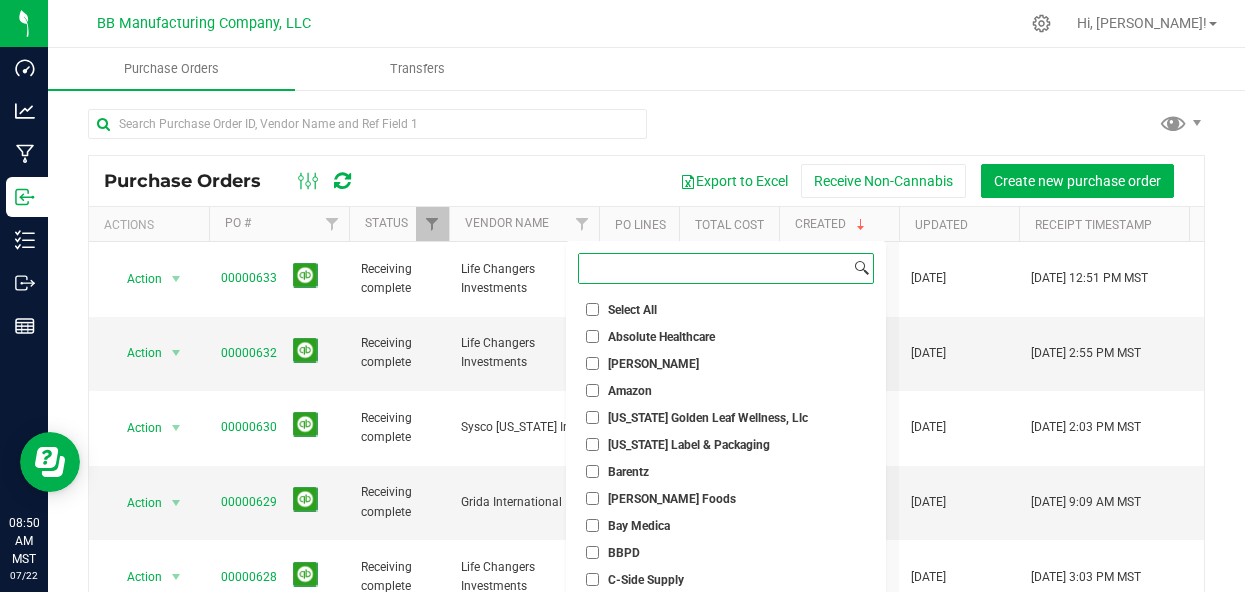 click at bounding box center (714, 268) 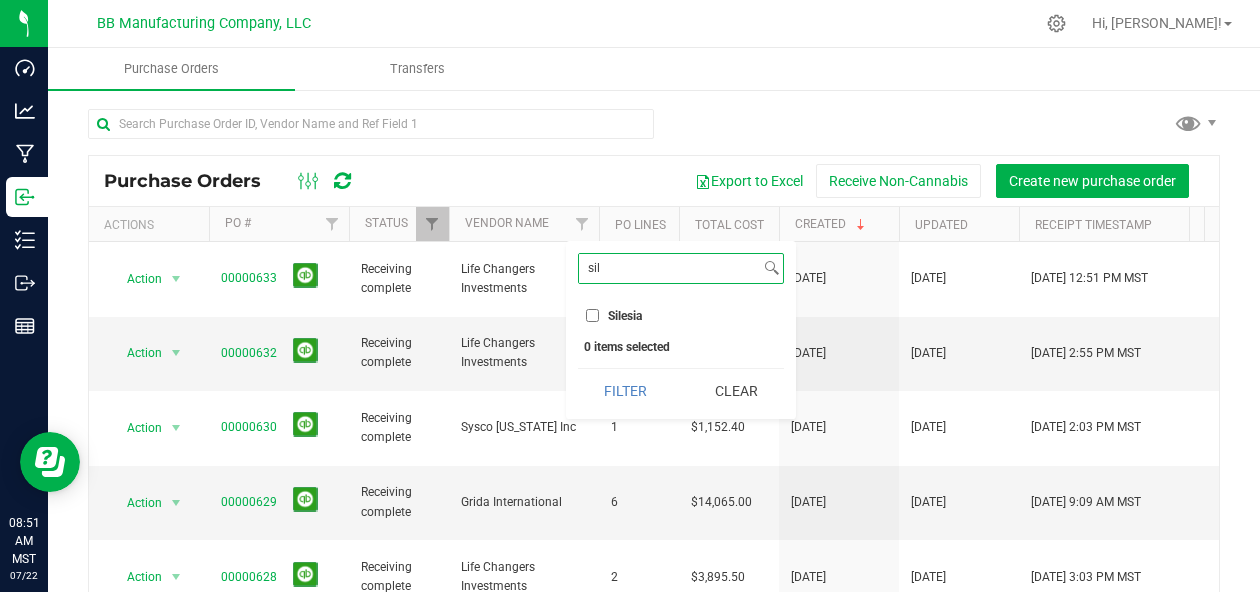type on "sil" 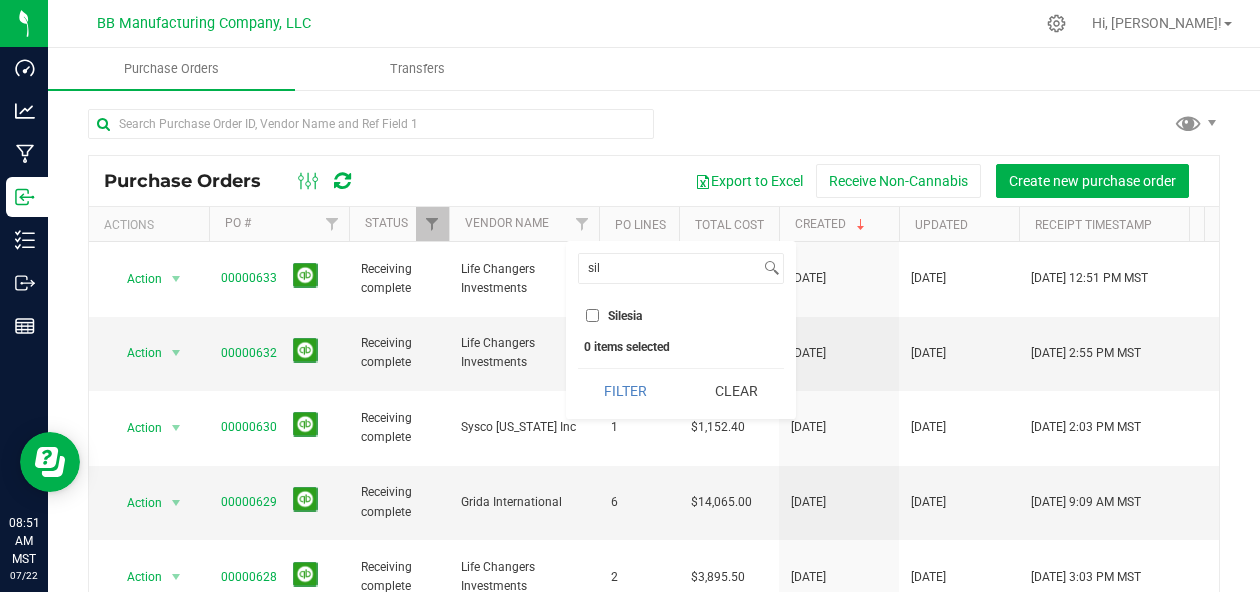 click on "Silesia" at bounding box center (592, 315) 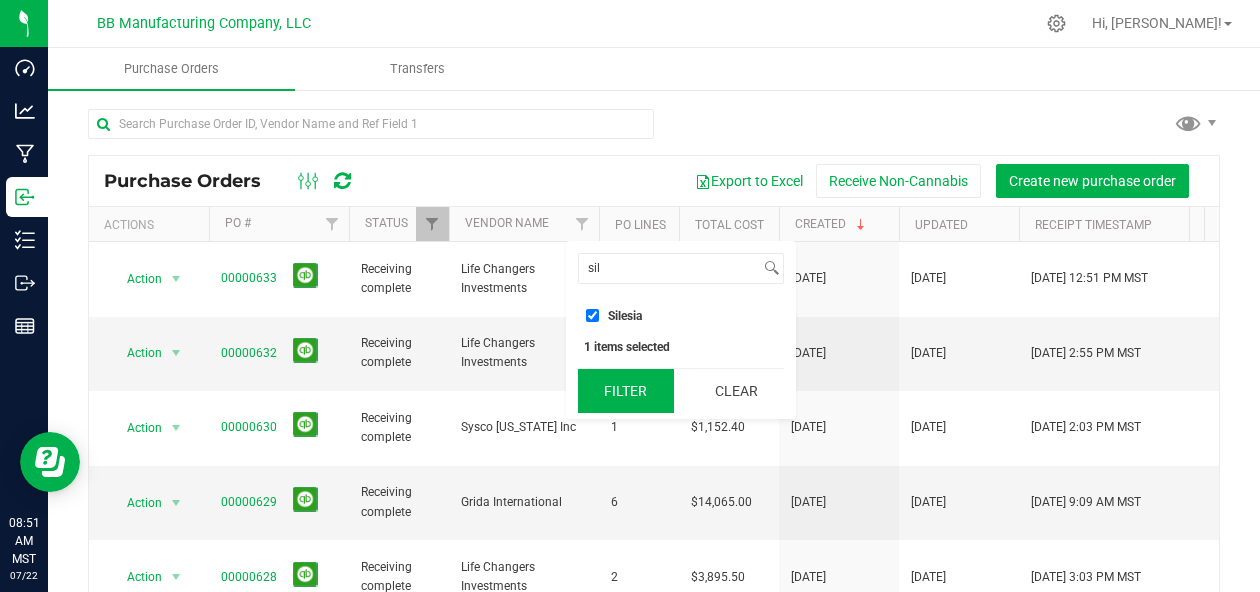 click on "Filter" at bounding box center (626, 391) 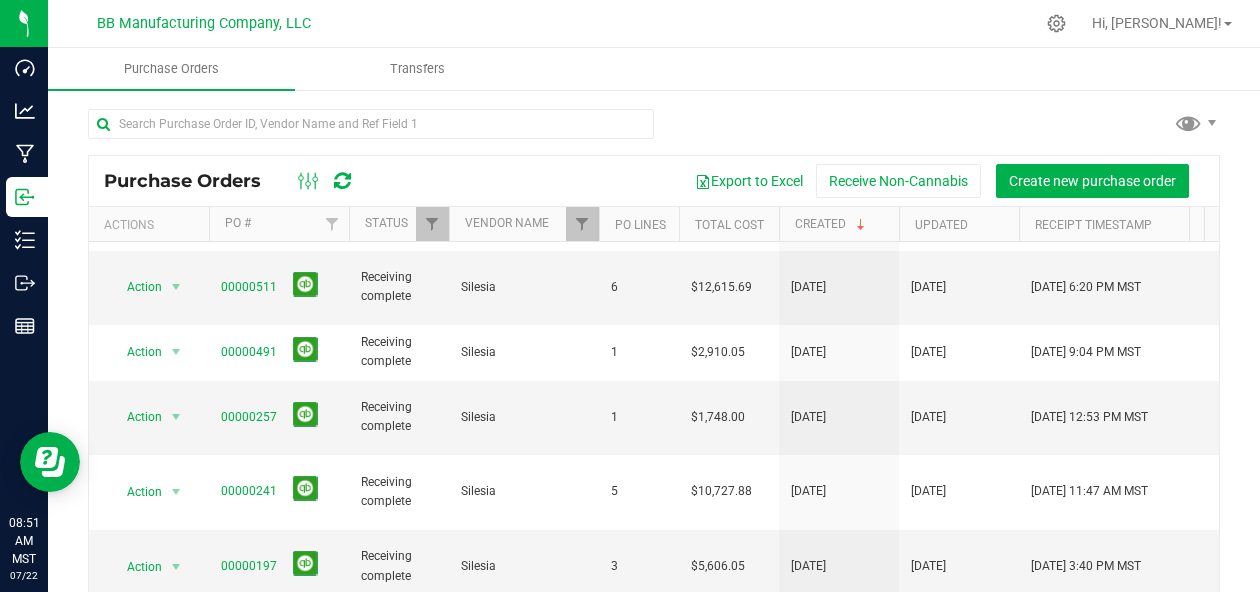 scroll, scrollTop: 139, scrollLeft: 0, axis: vertical 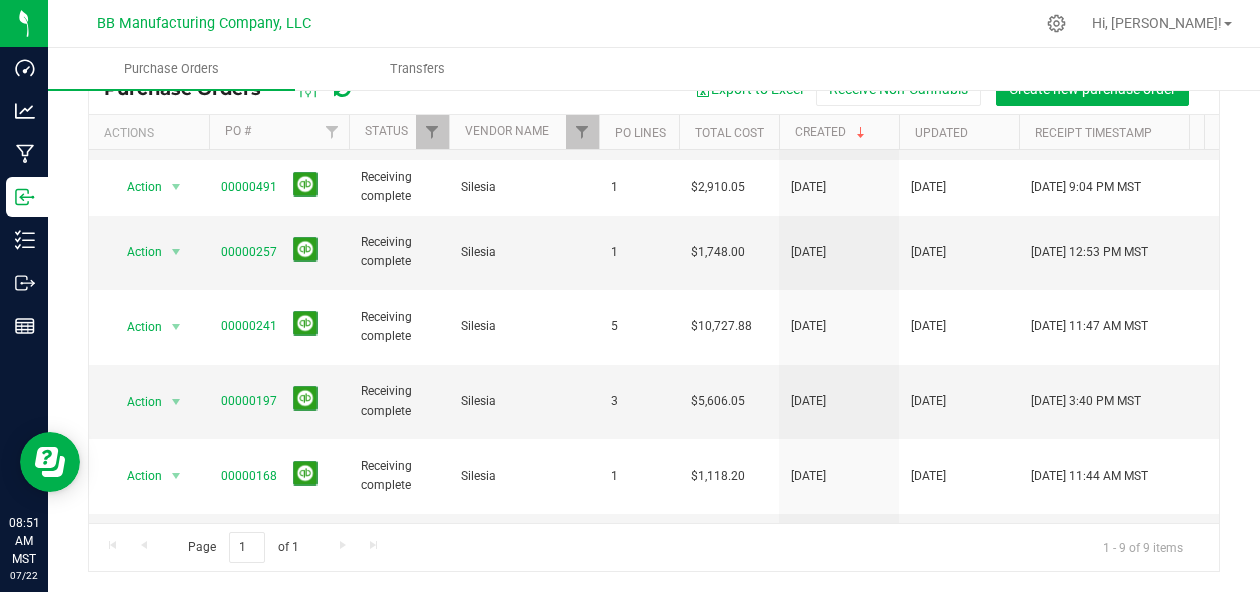 click at bounding box center (176, 625) 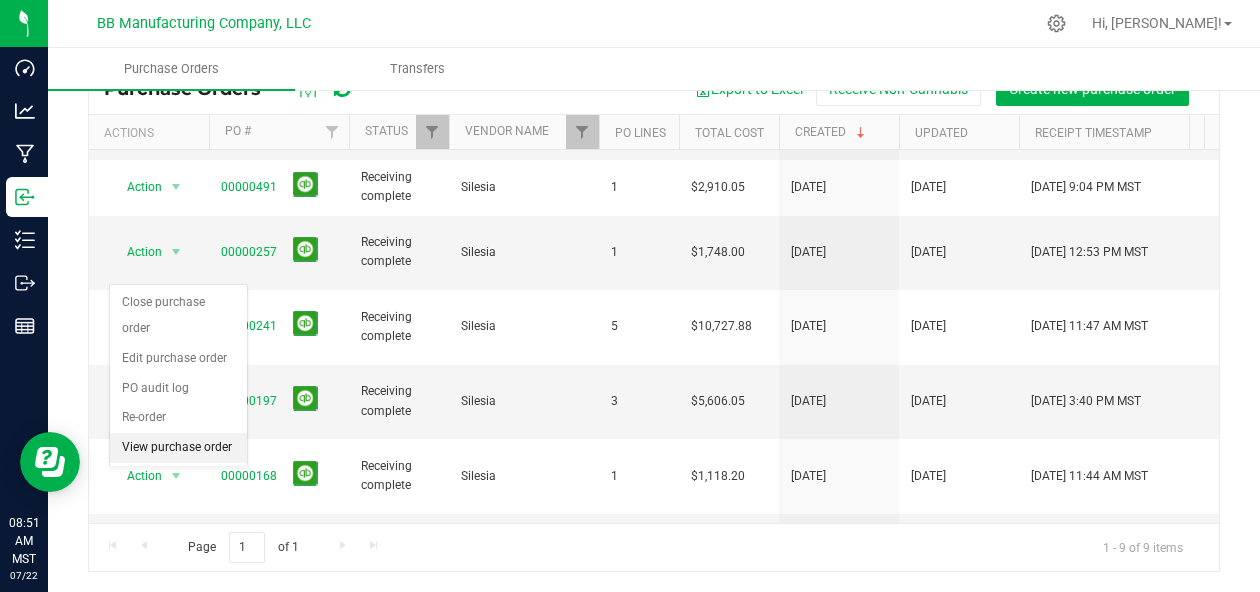 click on "View purchase order" at bounding box center (178, 448) 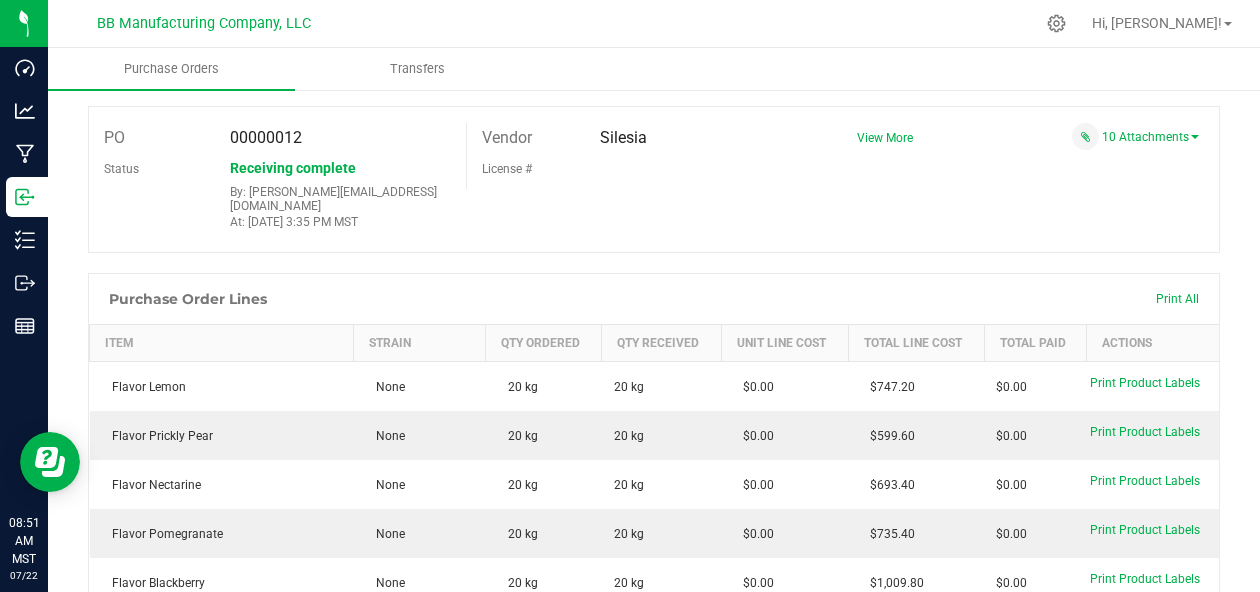 scroll, scrollTop: 0, scrollLeft: 0, axis: both 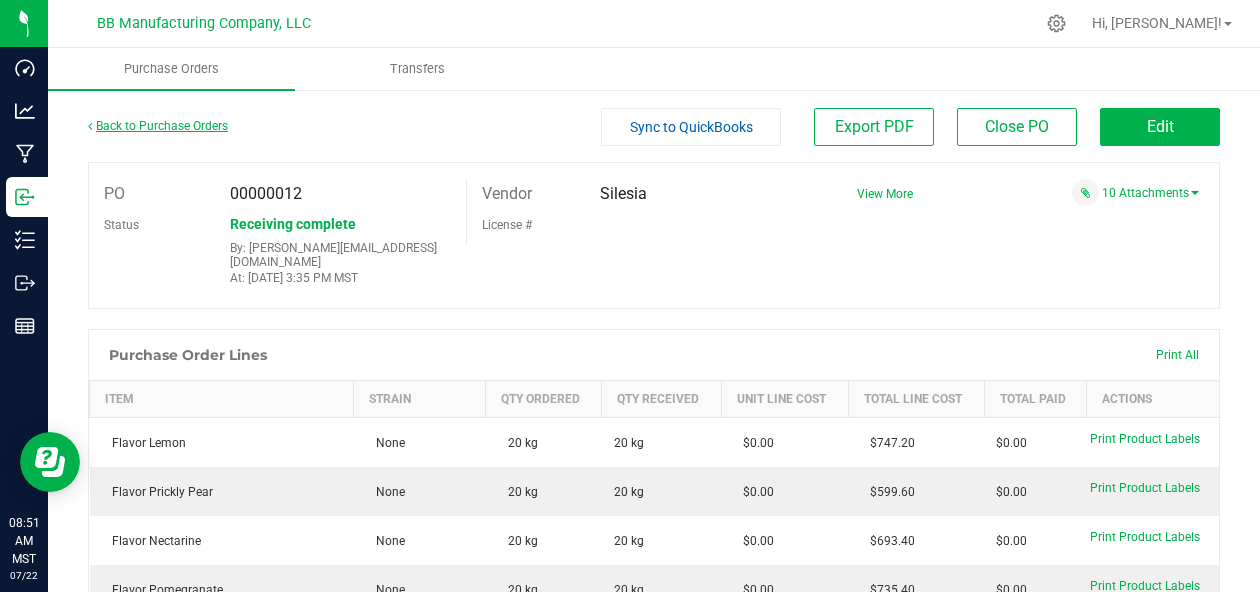 click on "Back to Purchase Orders" at bounding box center (158, 126) 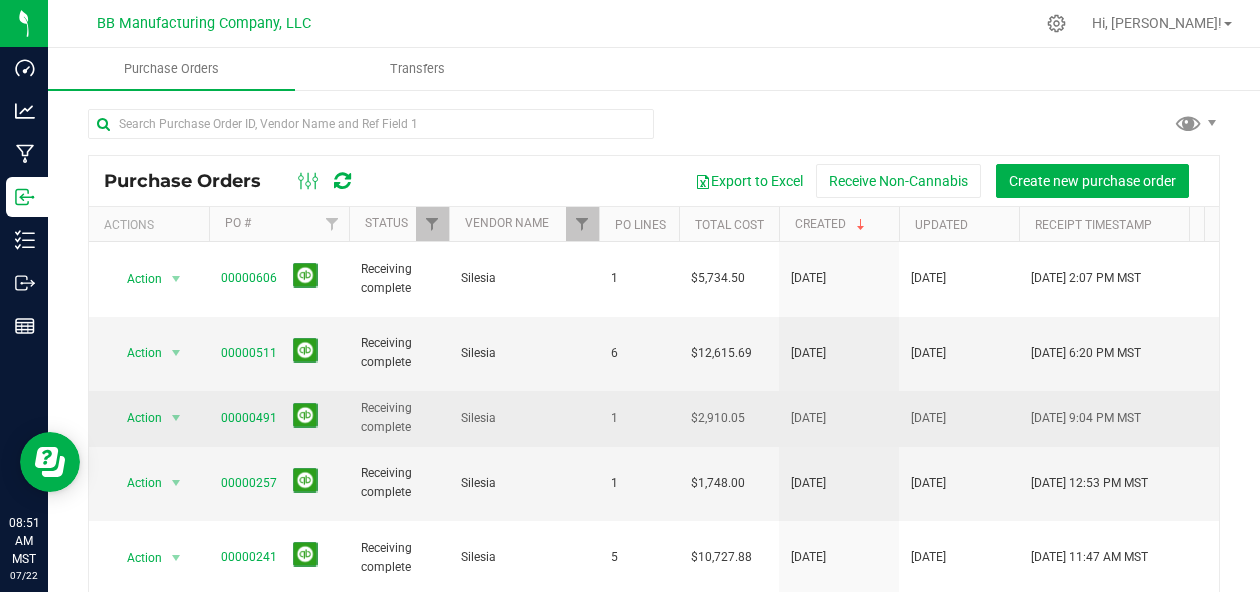 scroll, scrollTop: 139, scrollLeft: 0, axis: vertical 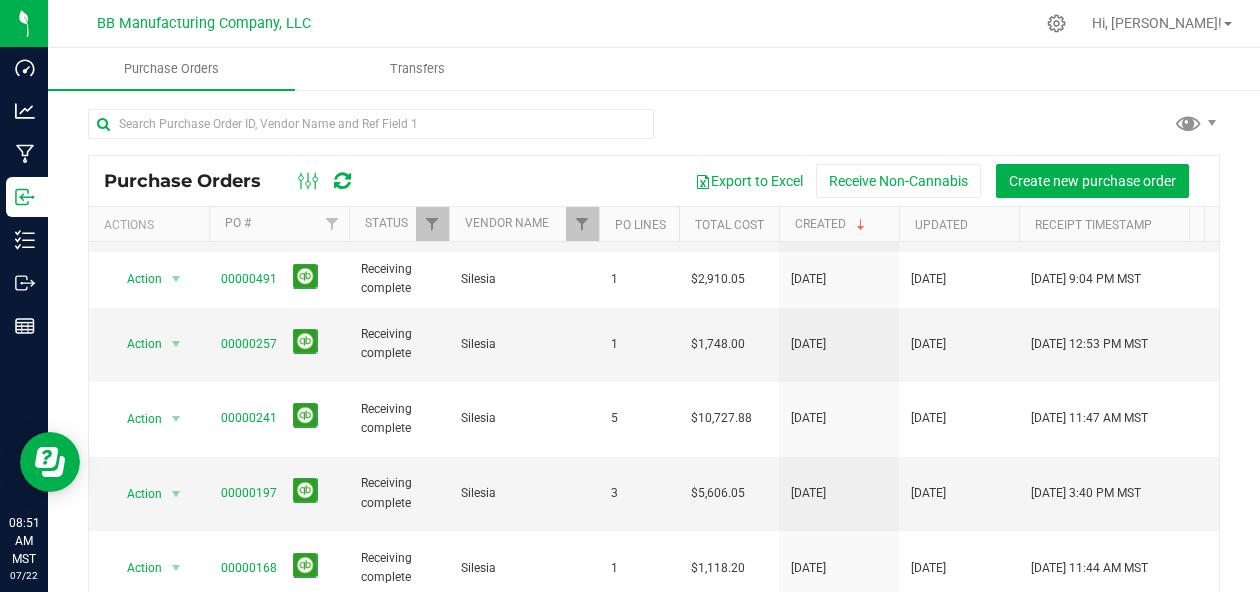 click at bounding box center [176, 643] 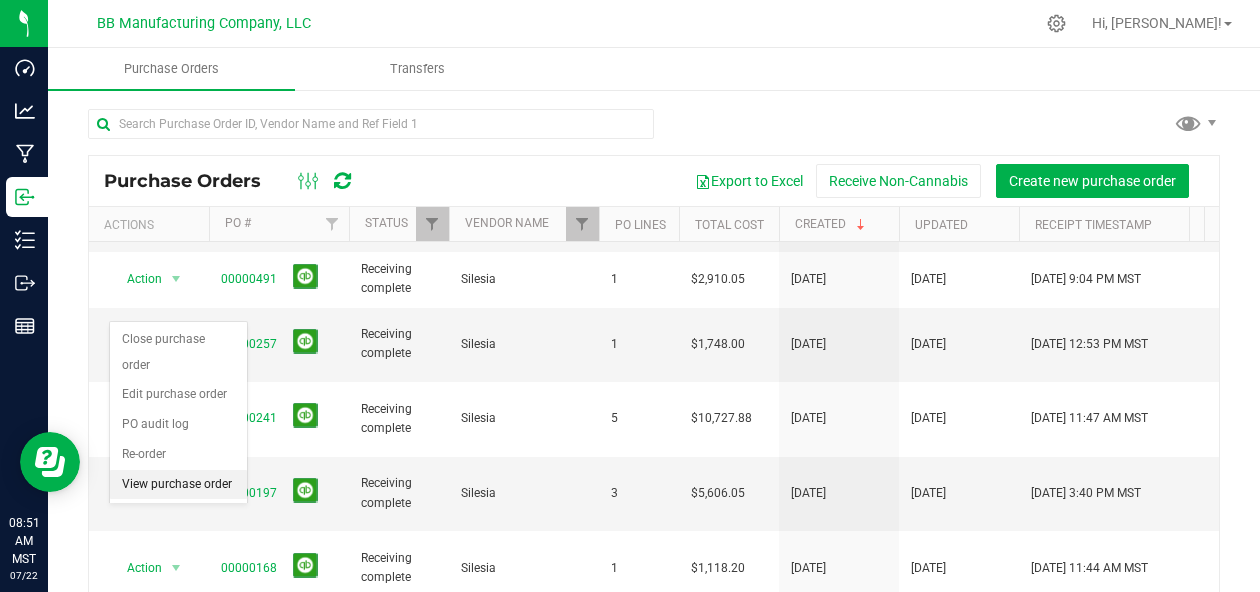 click on "View purchase order" at bounding box center (178, 485) 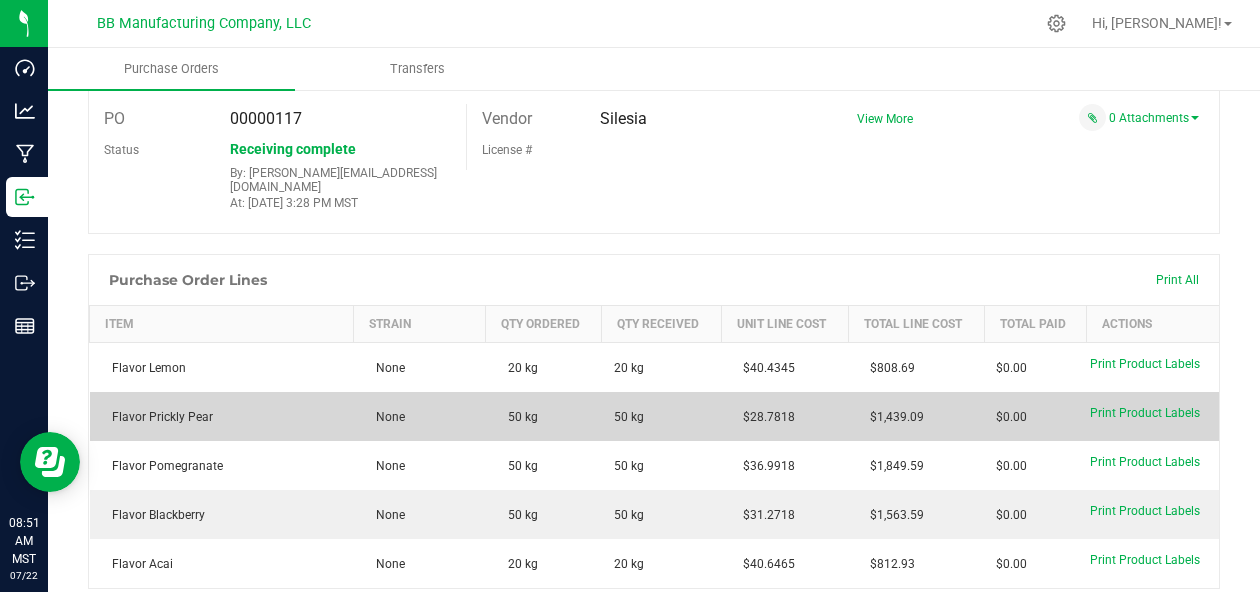 scroll, scrollTop: 0, scrollLeft: 0, axis: both 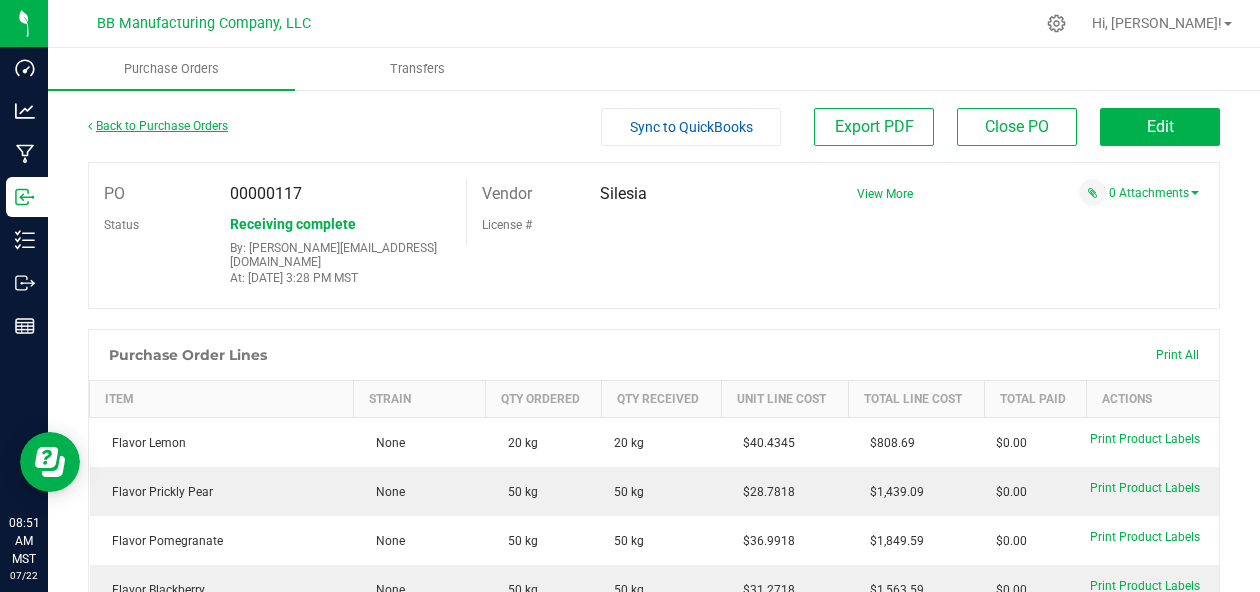 click on "Back to Purchase Orders" at bounding box center [158, 126] 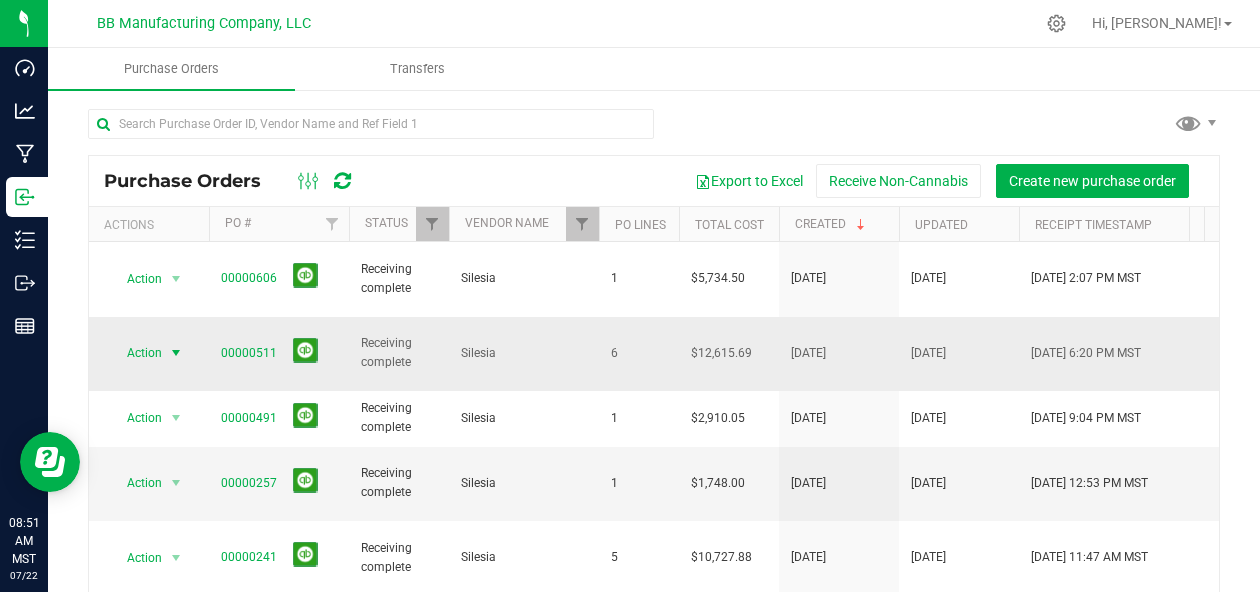 click at bounding box center [176, 353] 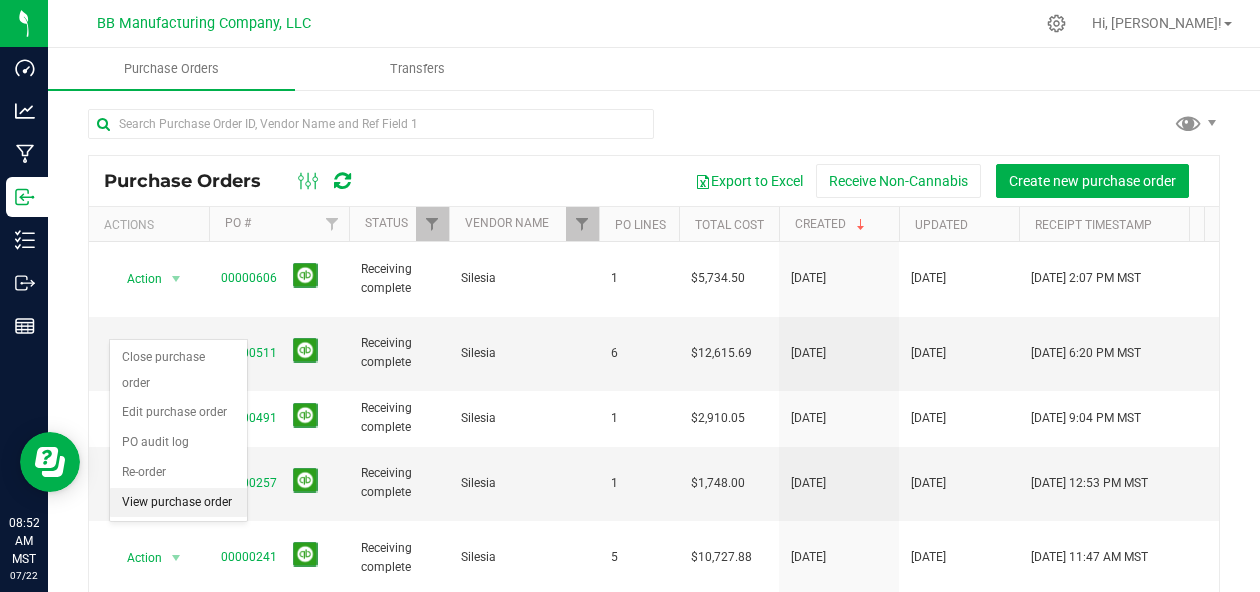 click on "View purchase order" at bounding box center (178, 503) 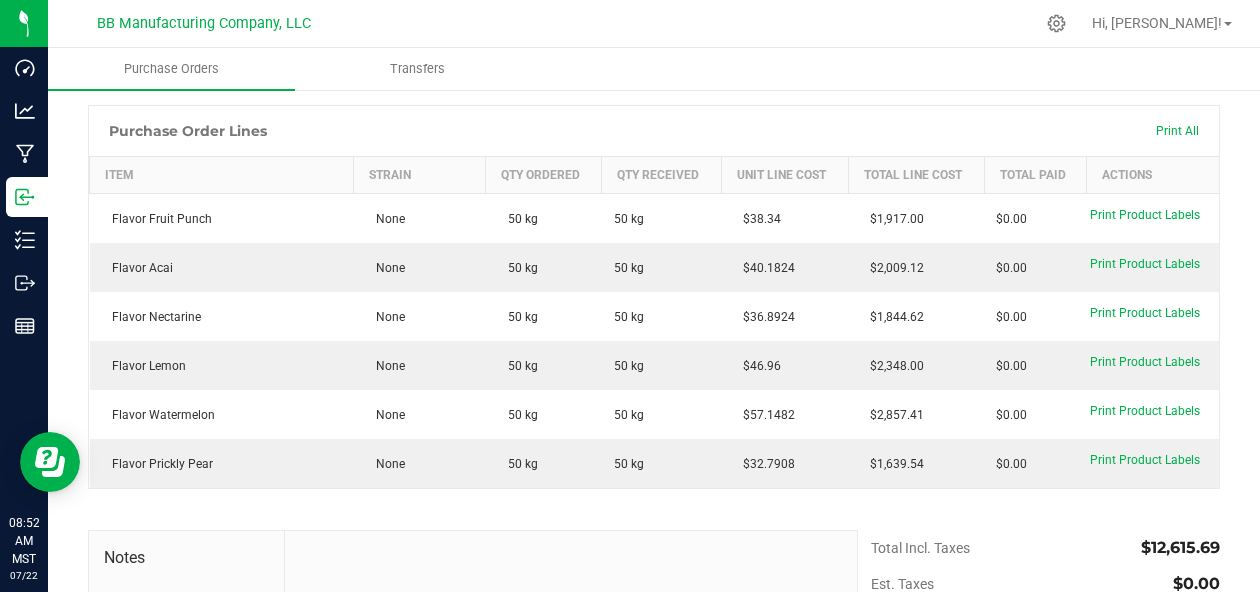 scroll, scrollTop: 0, scrollLeft: 0, axis: both 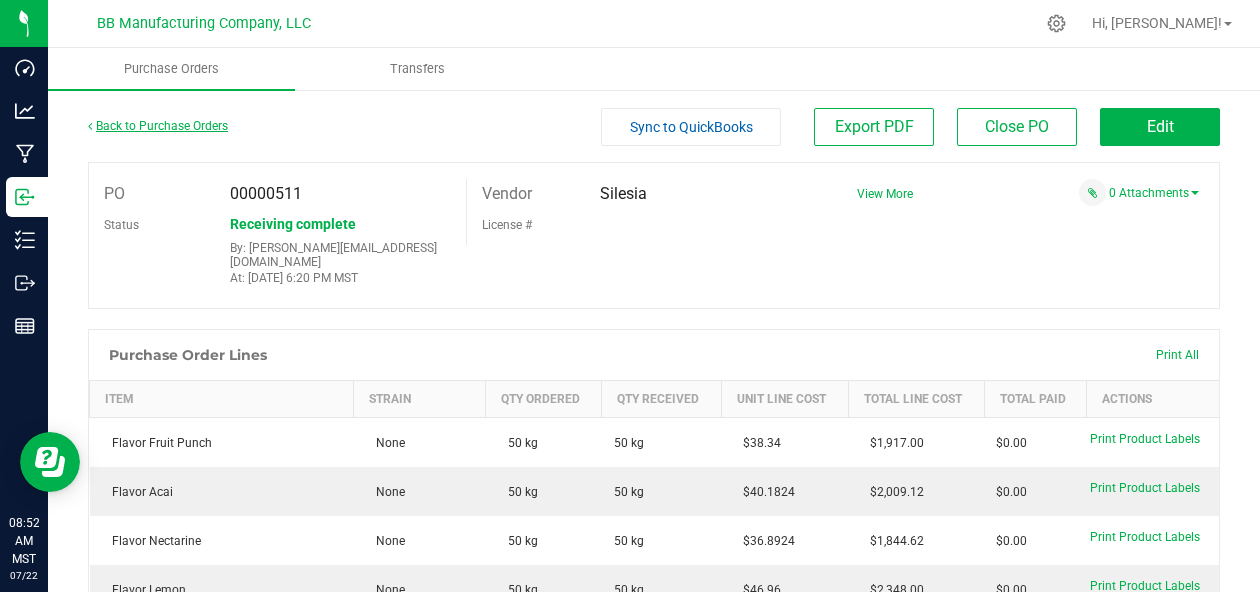 click on "Back to Purchase Orders" at bounding box center (158, 126) 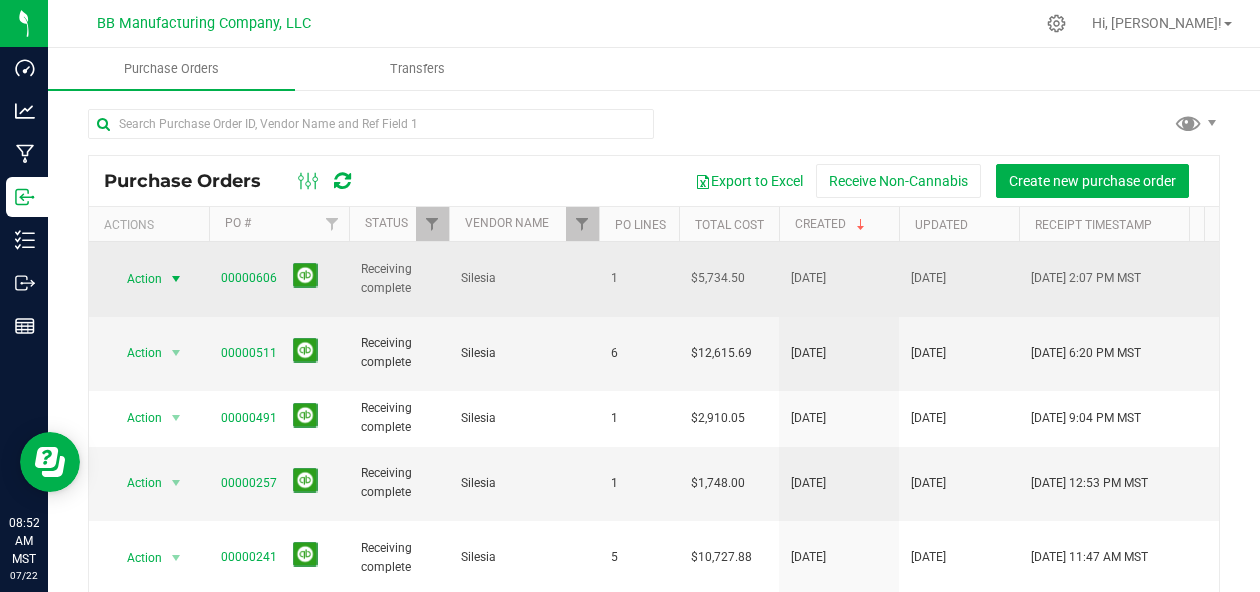 click at bounding box center [176, 279] 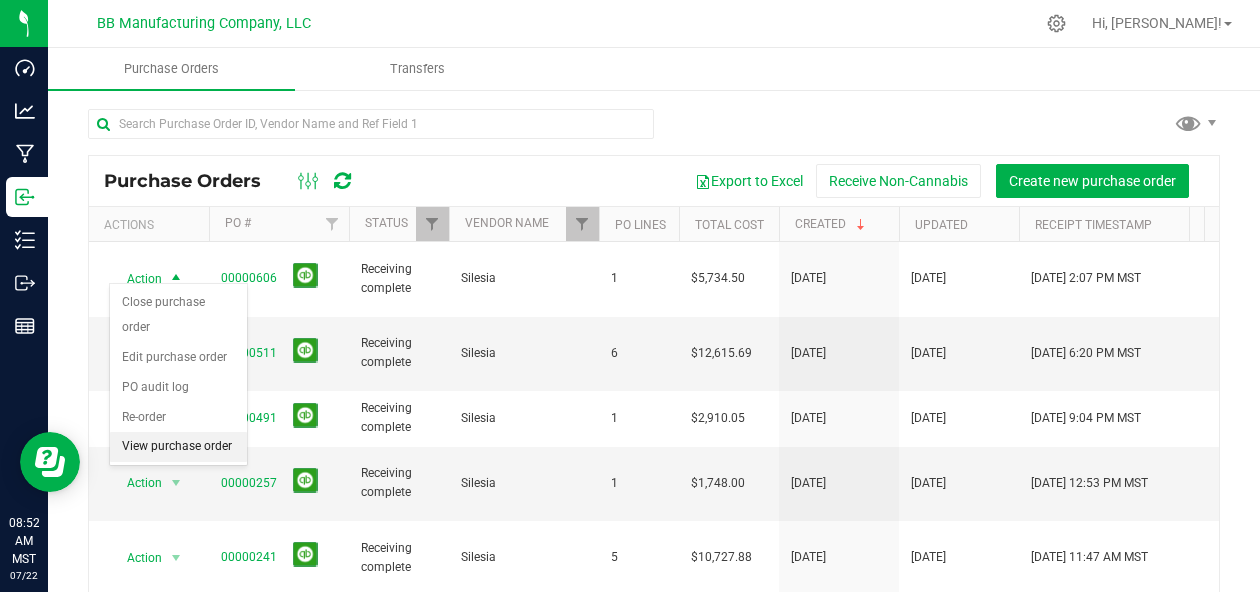 click on "View purchase order" at bounding box center (178, 447) 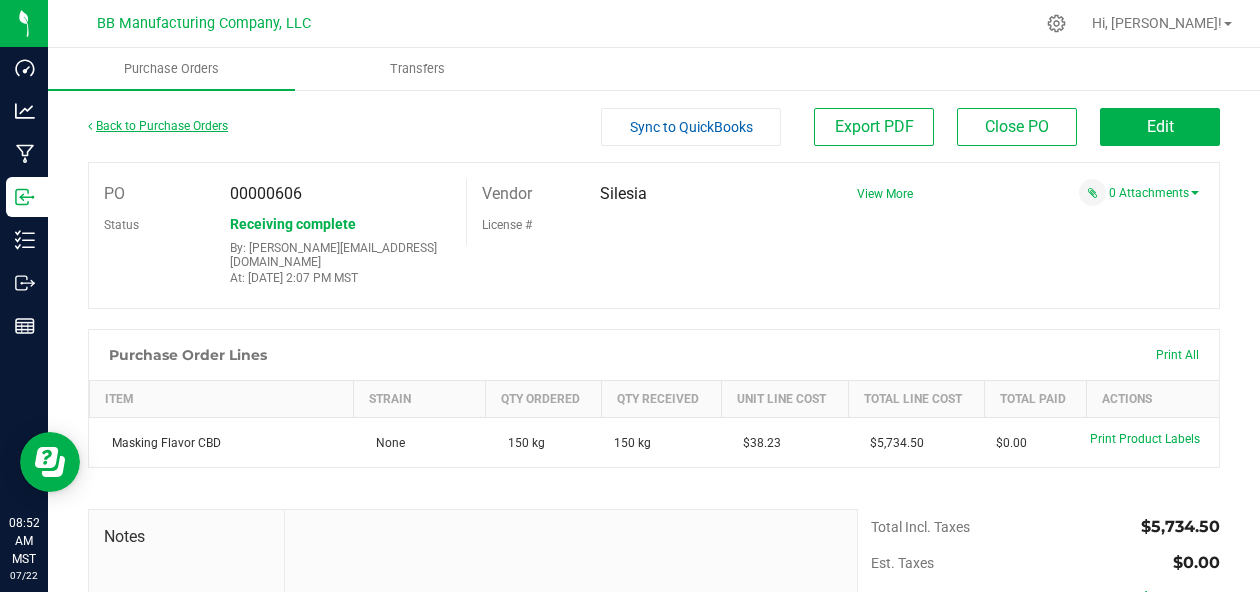 click on "Back to Purchase Orders" at bounding box center [158, 126] 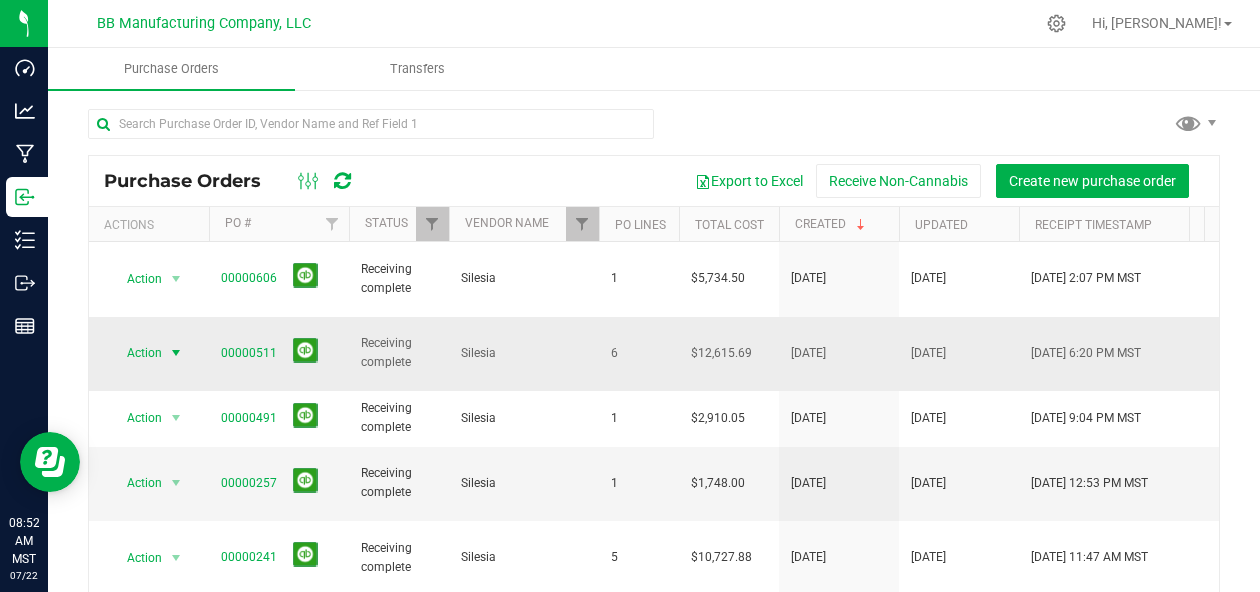 click at bounding box center (176, 353) 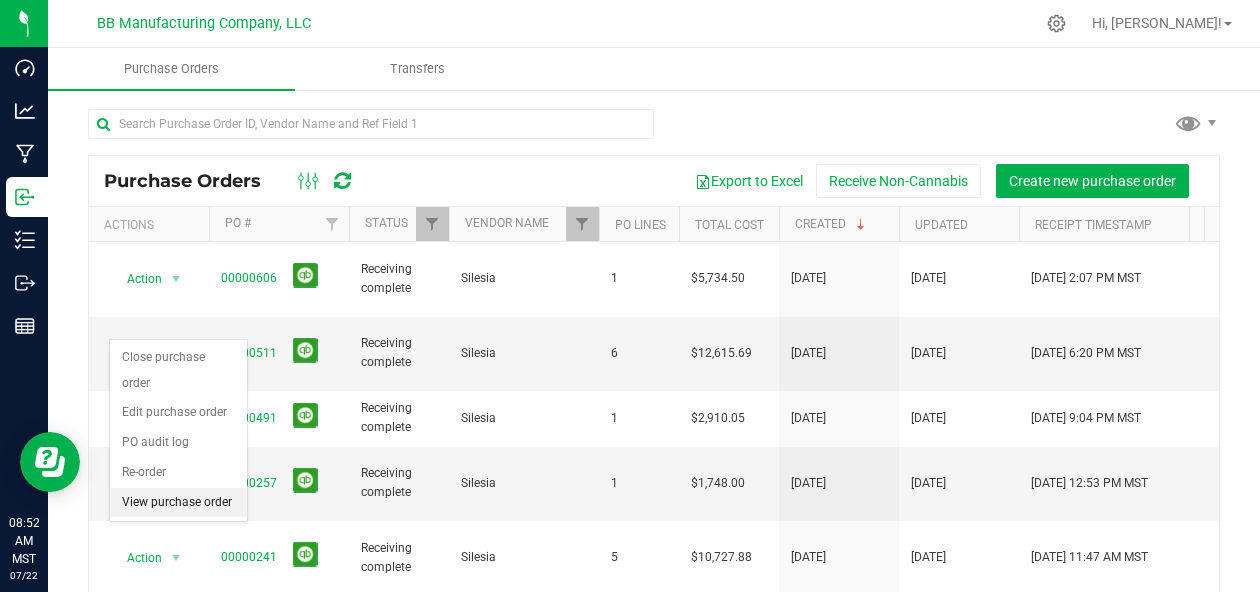 click on "View purchase order" at bounding box center [178, 503] 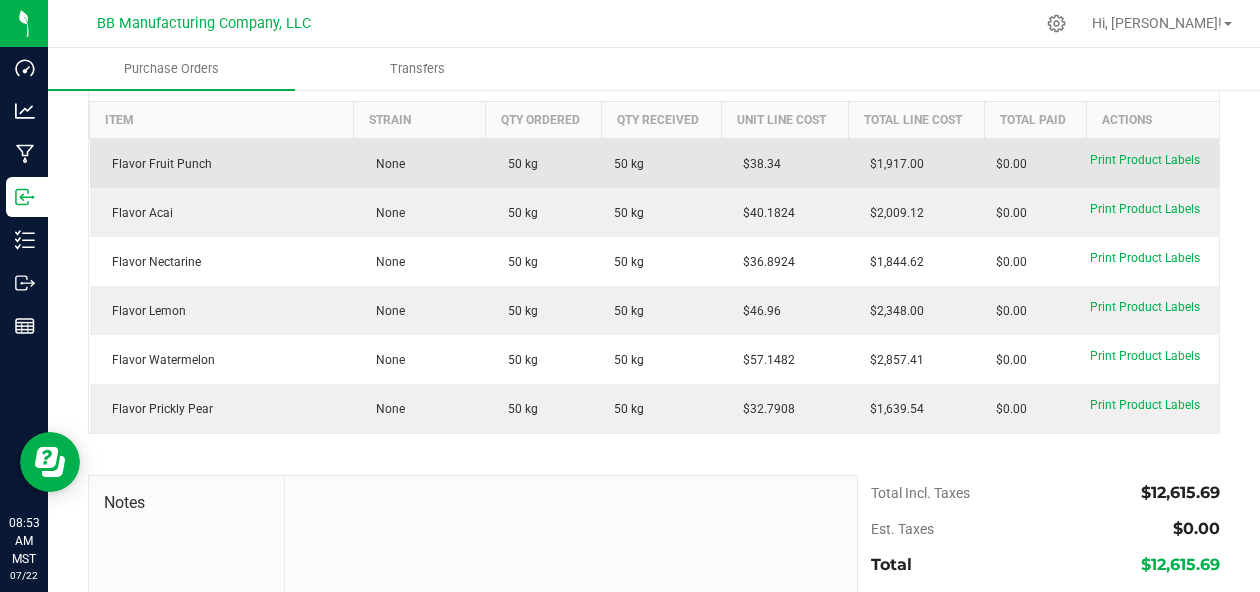 scroll, scrollTop: 0, scrollLeft: 0, axis: both 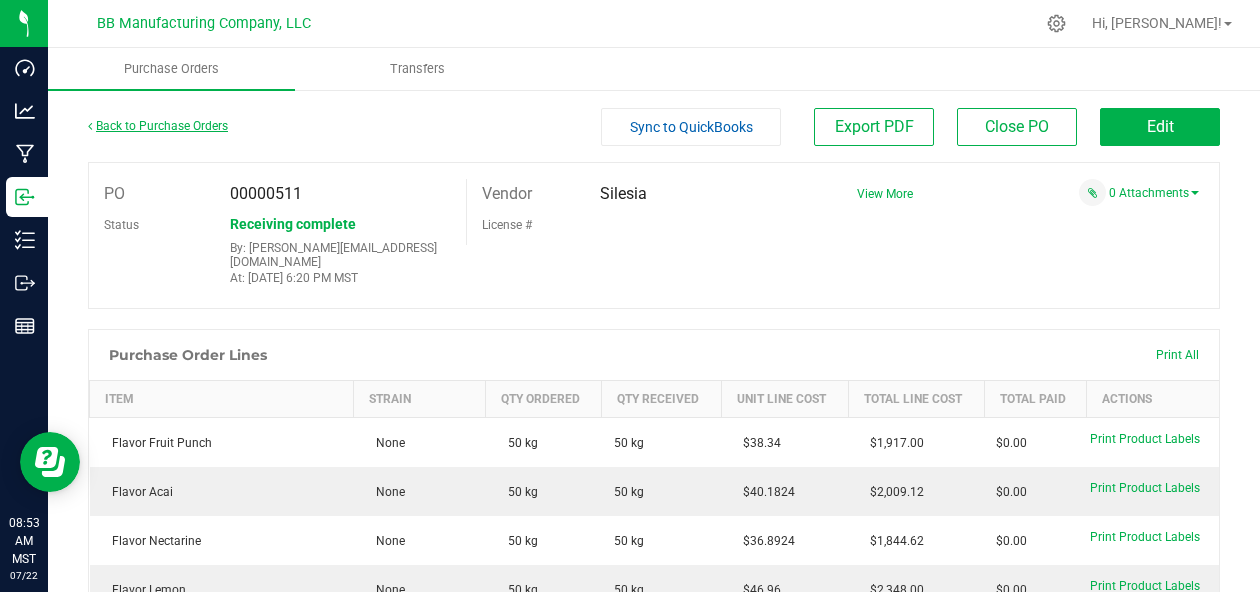 click on "Back to Purchase Orders" at bounding box center [158, 126] 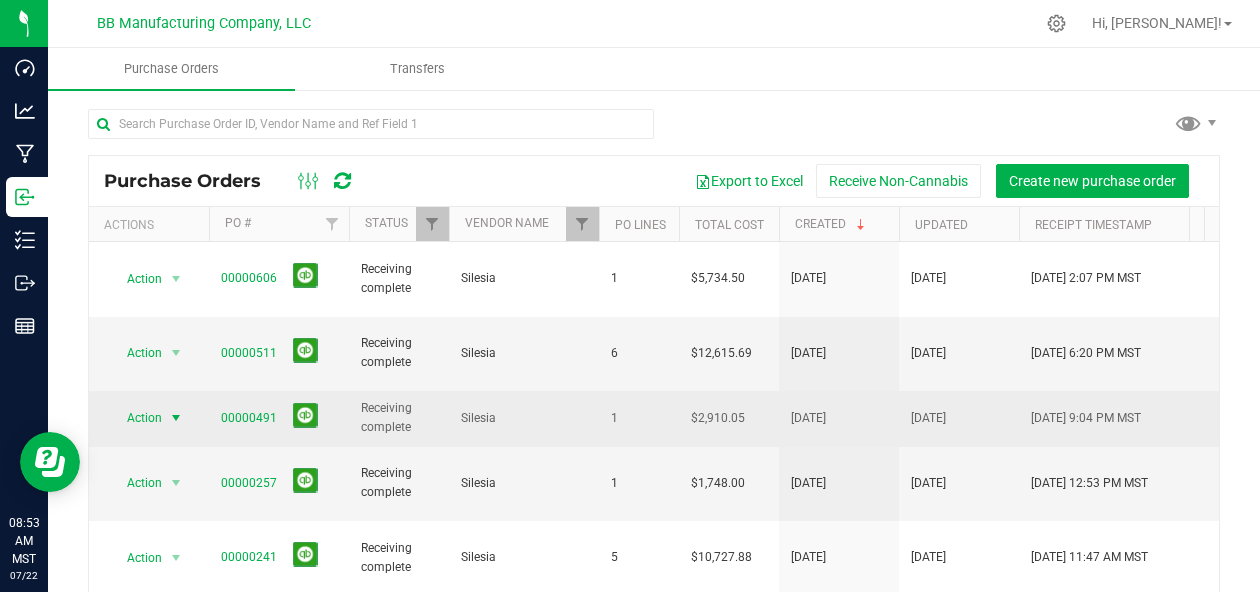 click at bounding box center (176, 418) 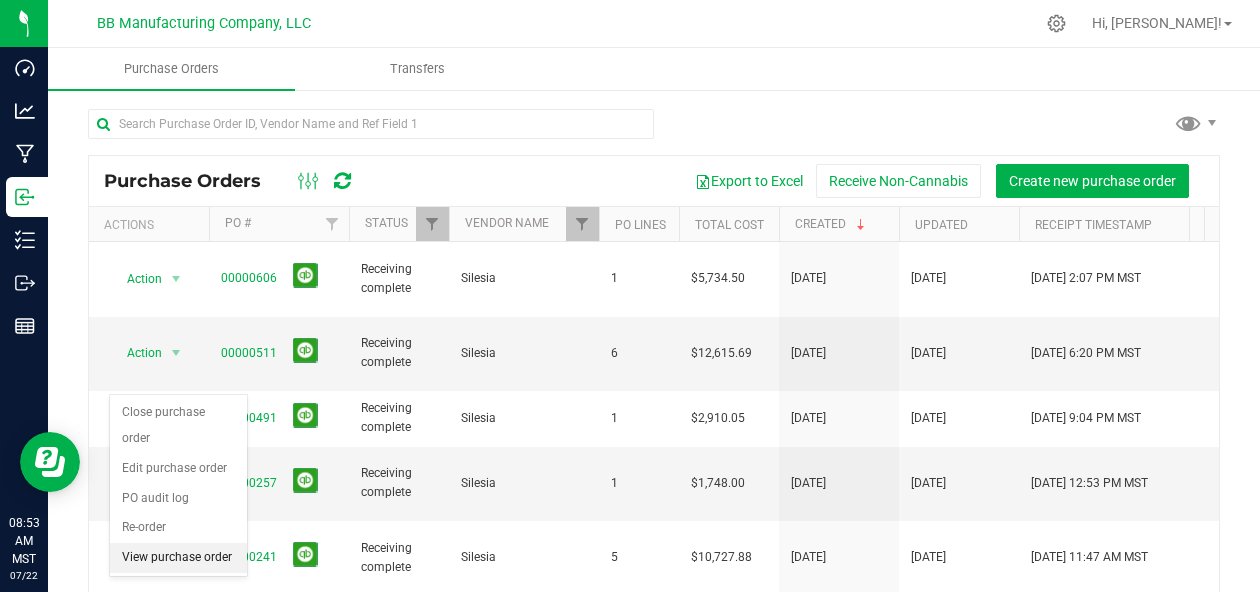 click on "View purchase order" at bounding box center (178, 558) 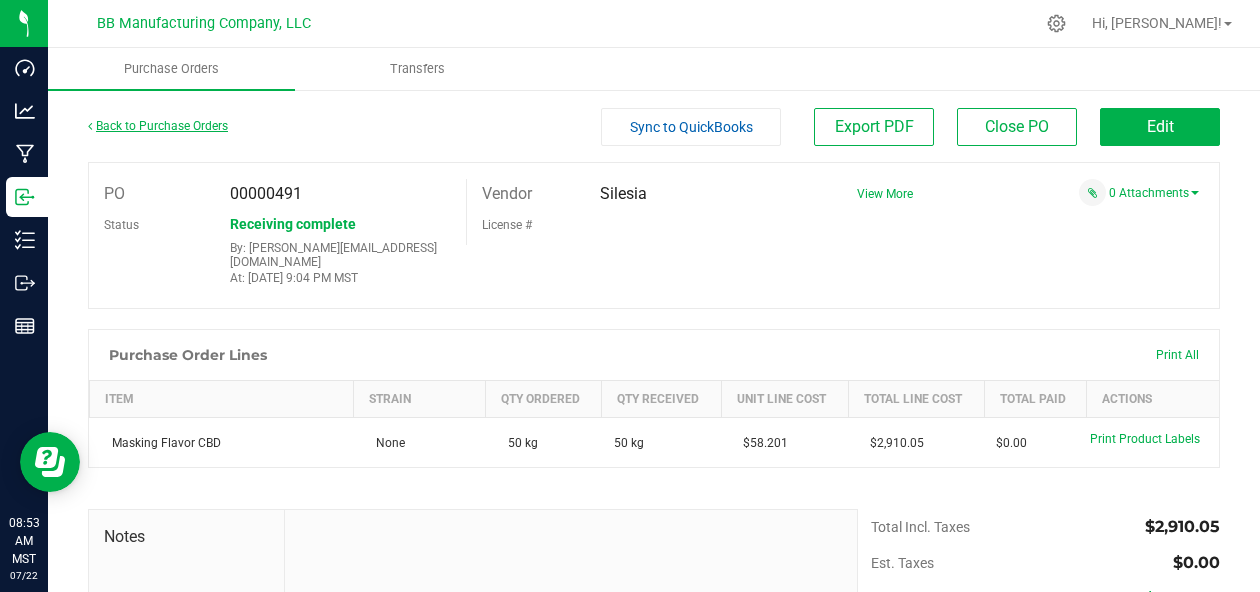 click on "Back to Purchase Orders" at bounding box center [158, 126] 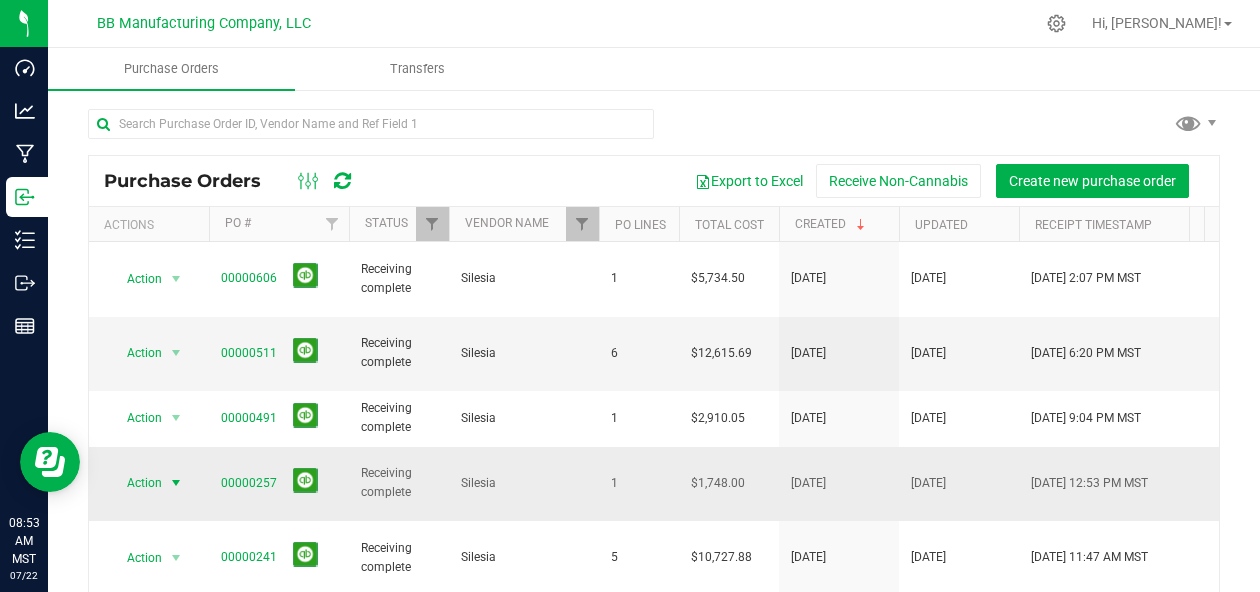 click at bounding box center (176, 483) 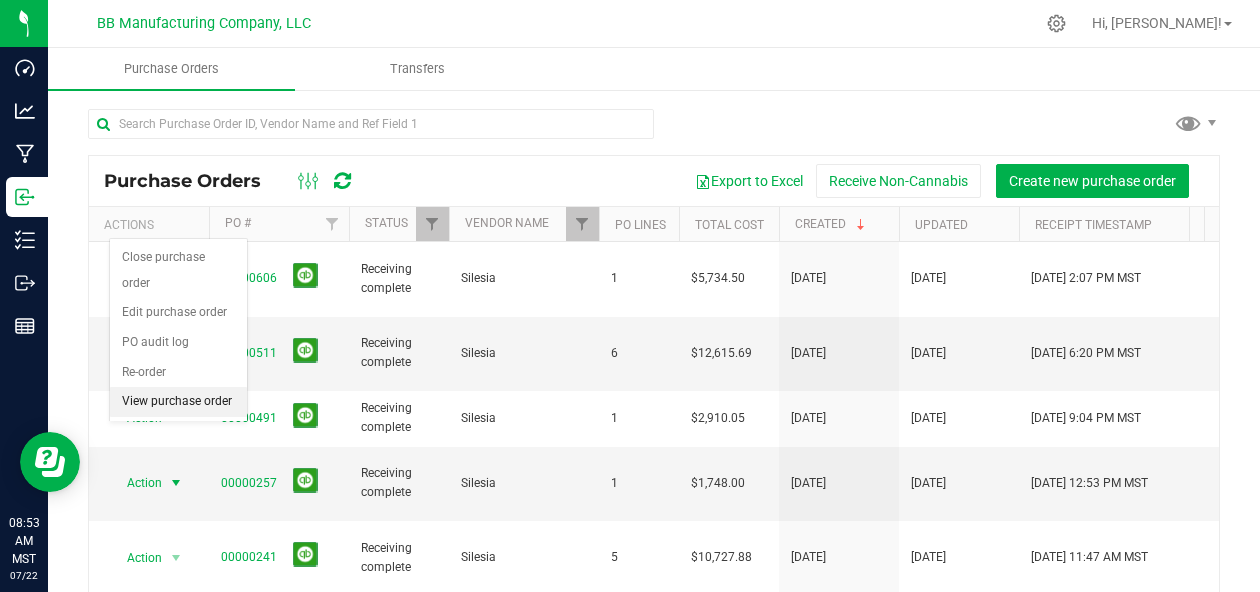 click on "View purchase order" at bounding box center [178, 402] 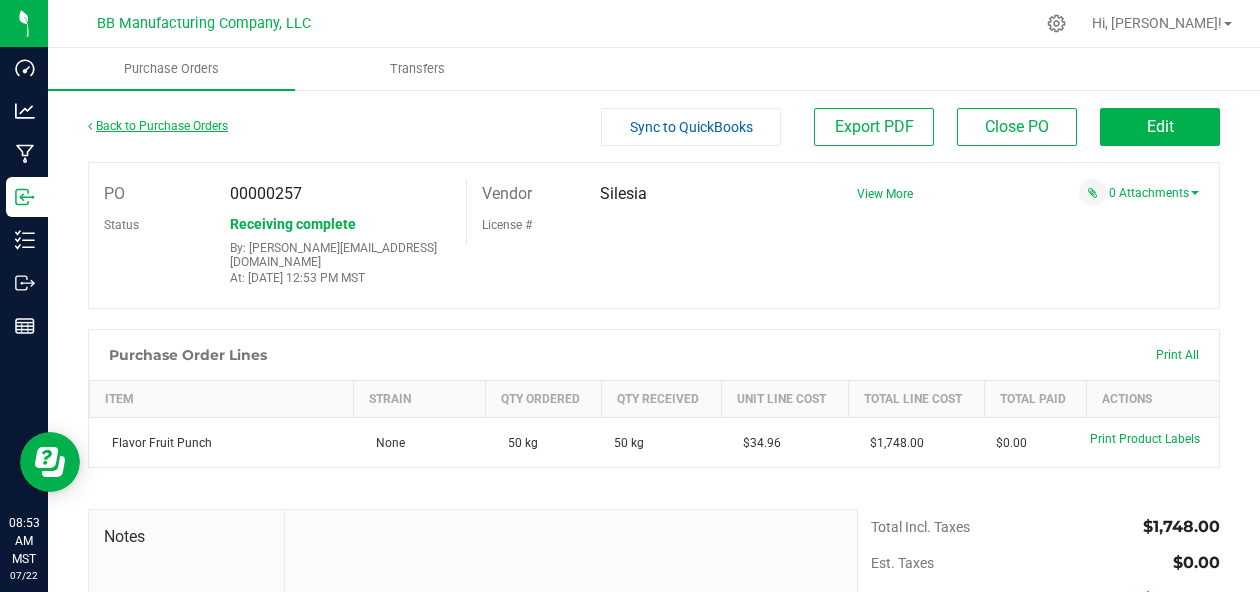 click on "Back to Purchase Orders" at bounding box center (158, 126) 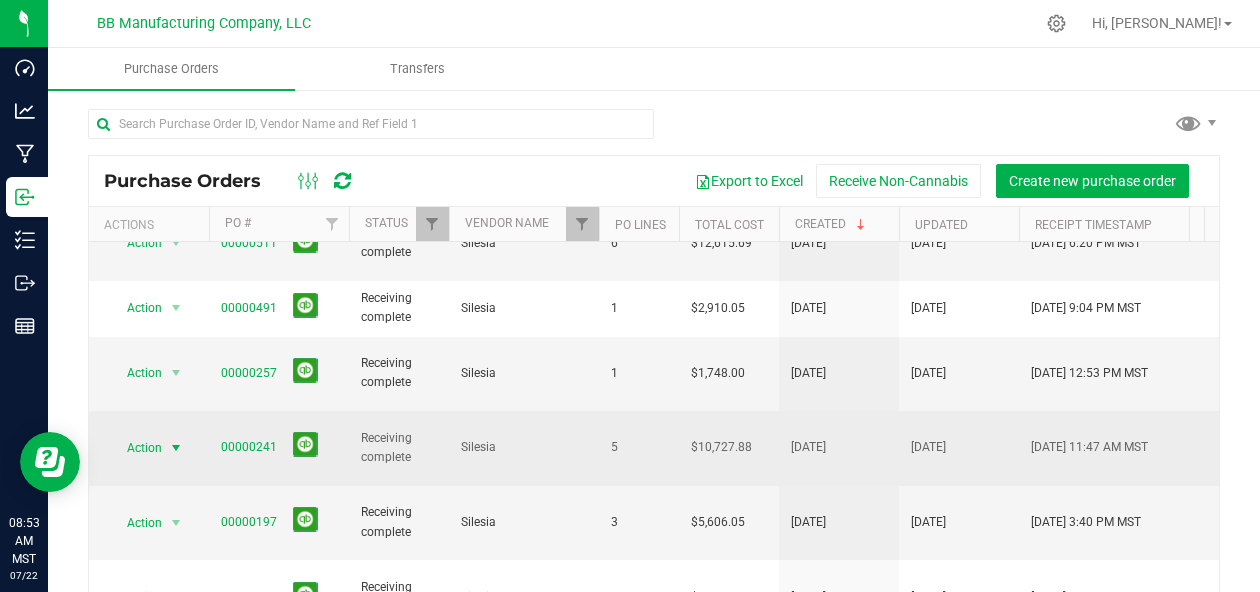 scroll, scrollTop: 139, scrollLeft: 0, axis: vertical 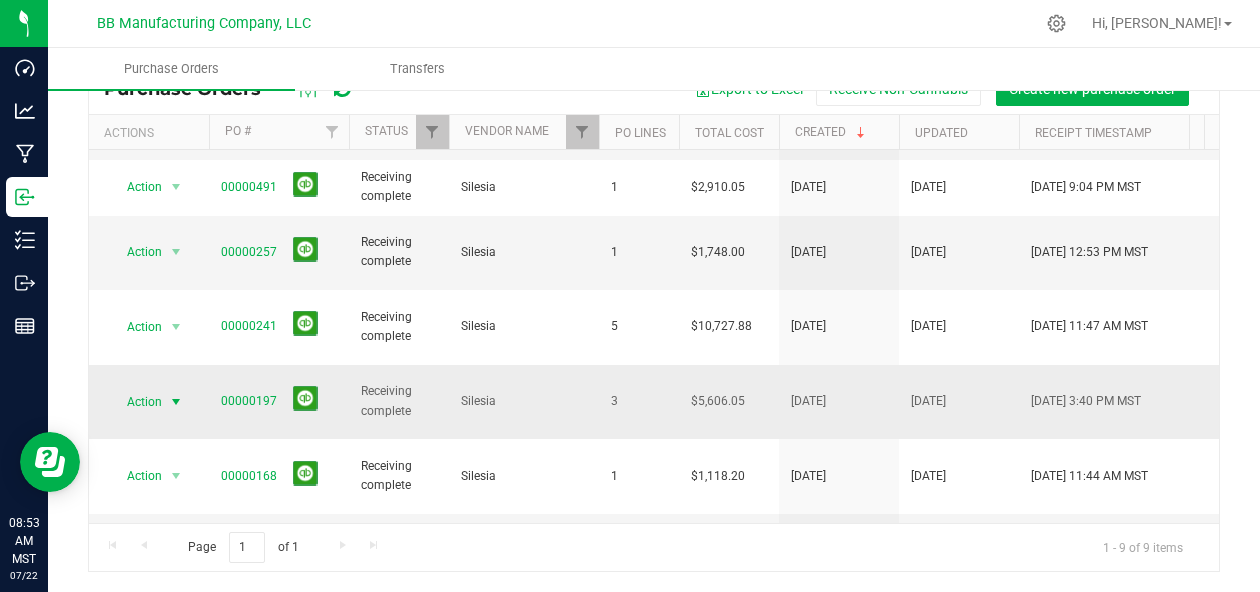 click at bounding box center (176, 402) 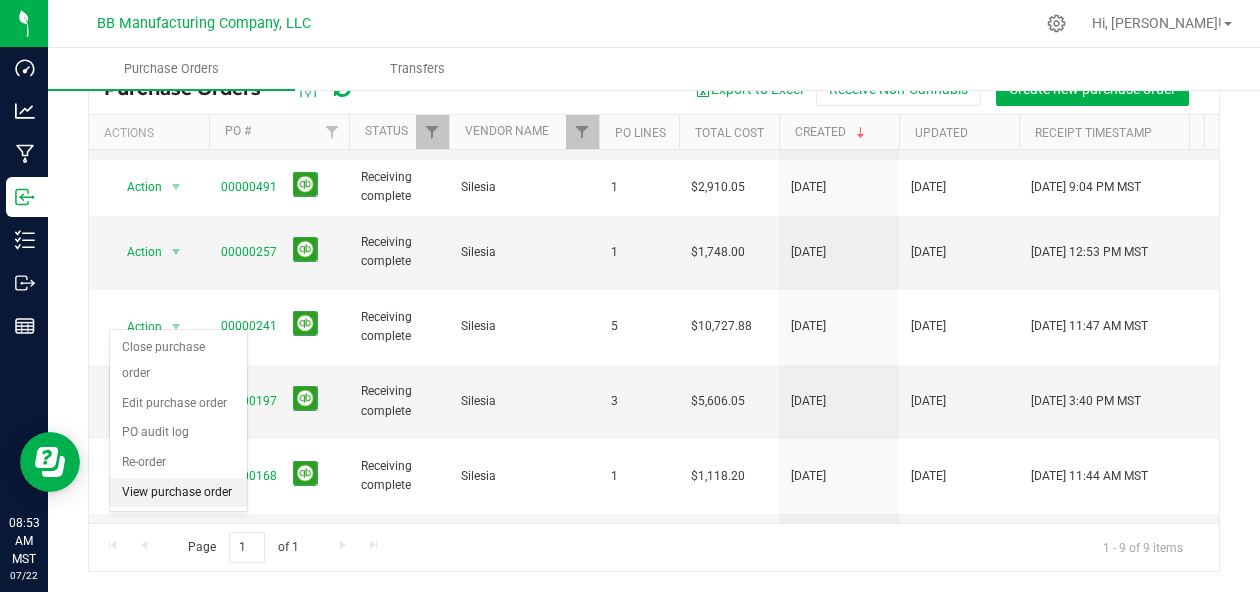click on "View purchase order" at bounding box center (178, 493) 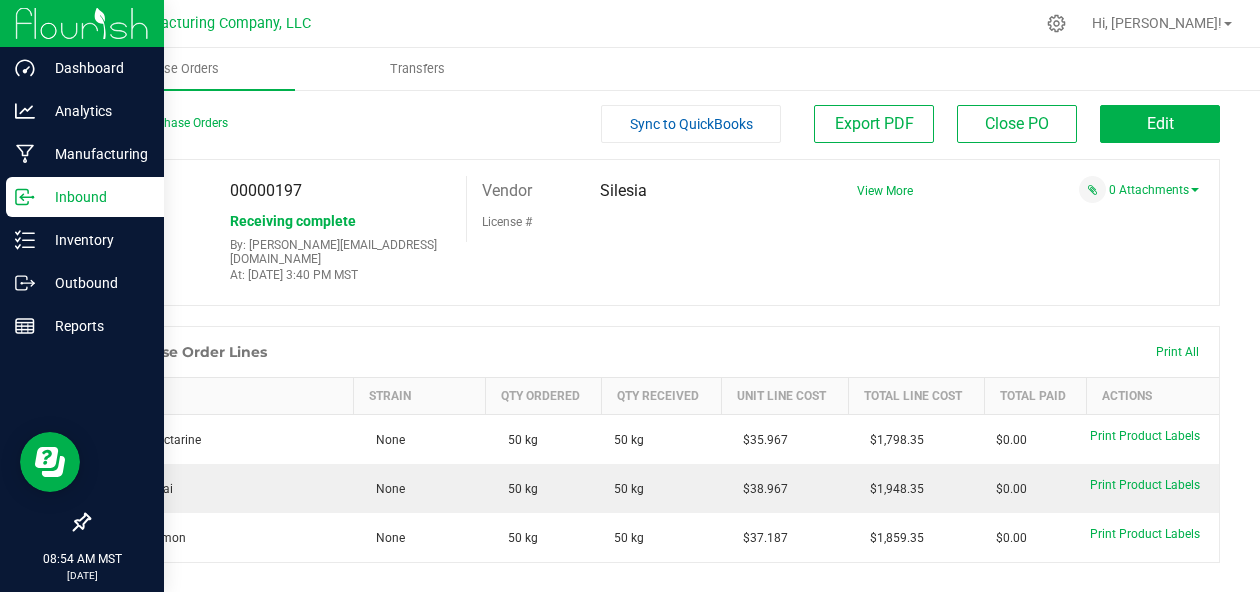 scroll, scrollTop: 0, scrollLeft: 0, axis: both 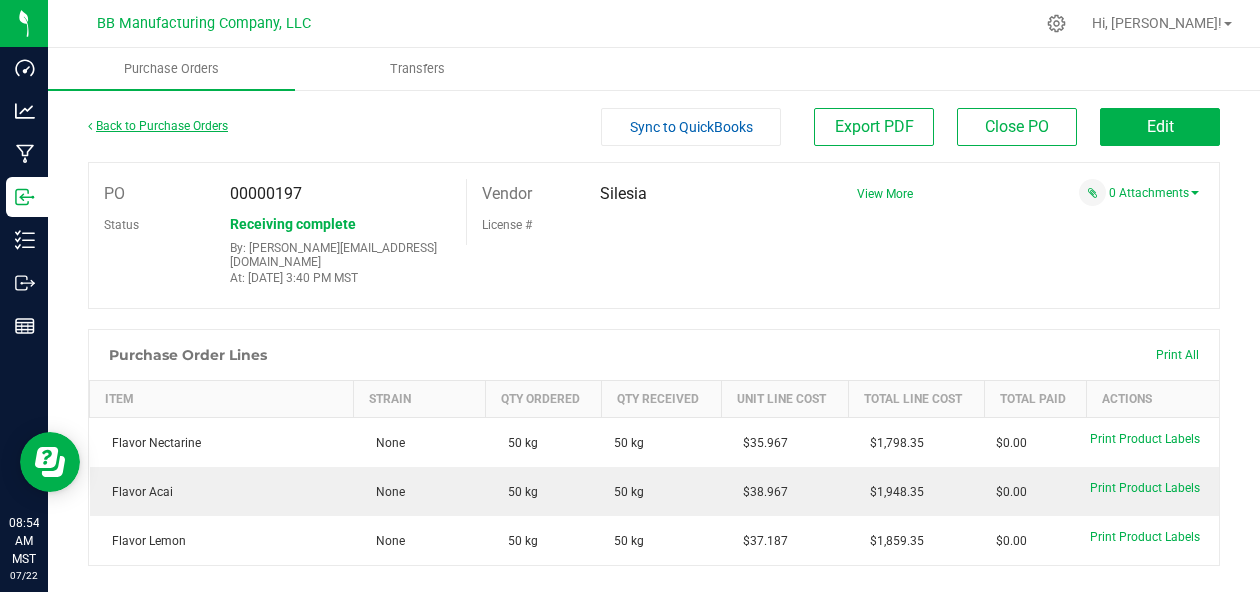 click on "Back to Purchase Orders" at bounding box center (158, 126) 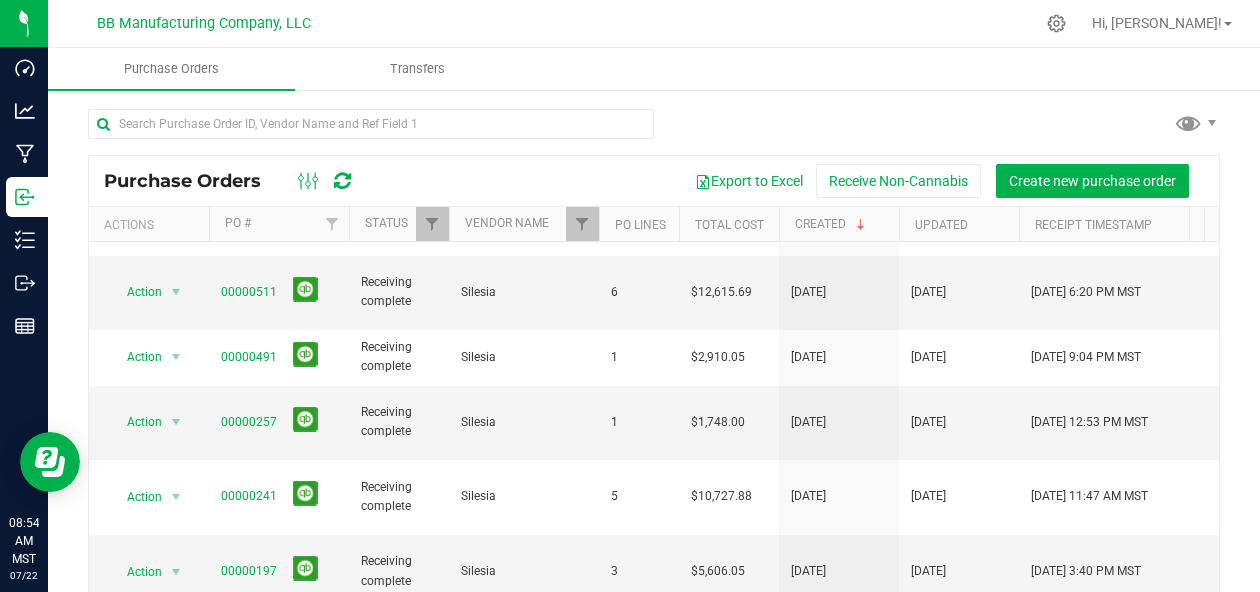 scroll, scrollTop: 139, scrollLeft: 0, axis: vertical 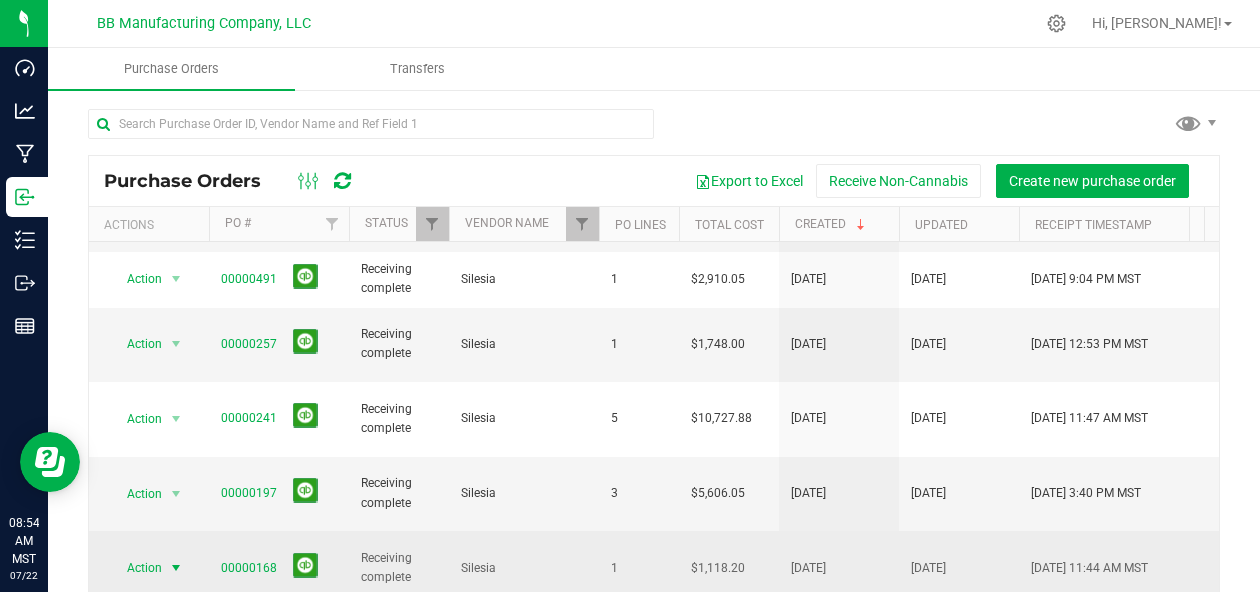 click at bounding box center [176, 568] 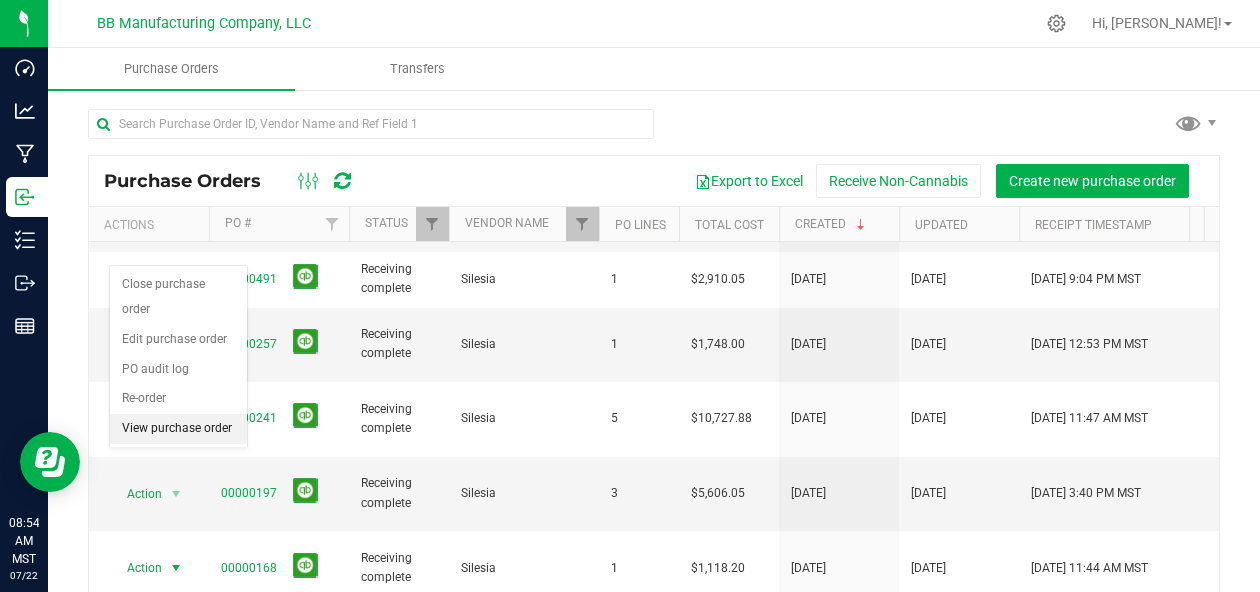 click on "View purchase order" at bounding box center [178, 429] 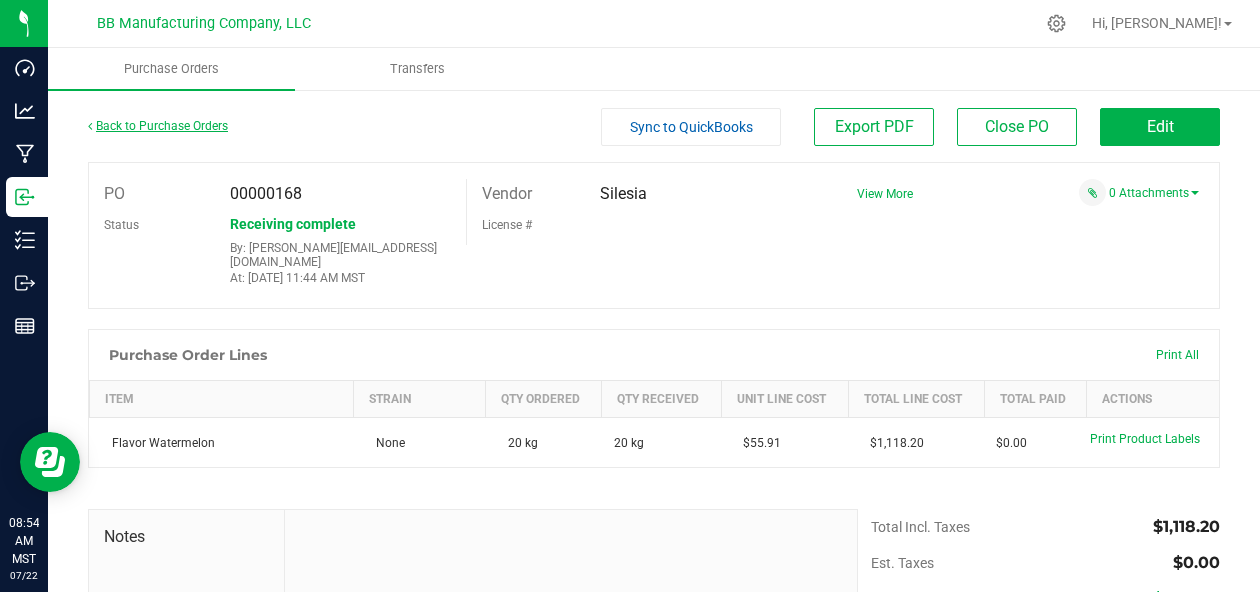click on "Back to Purchase Orders" at bounding box center [158, 126] 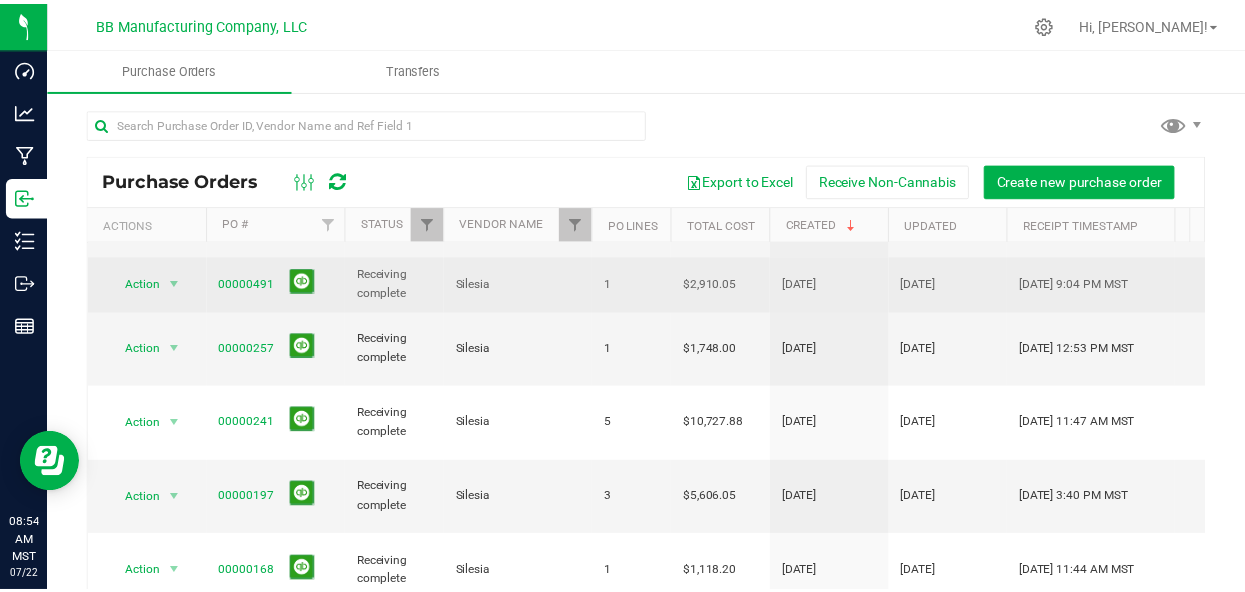 scroll, scrollTop: 139, scrollLeft: 0, axis: vertical 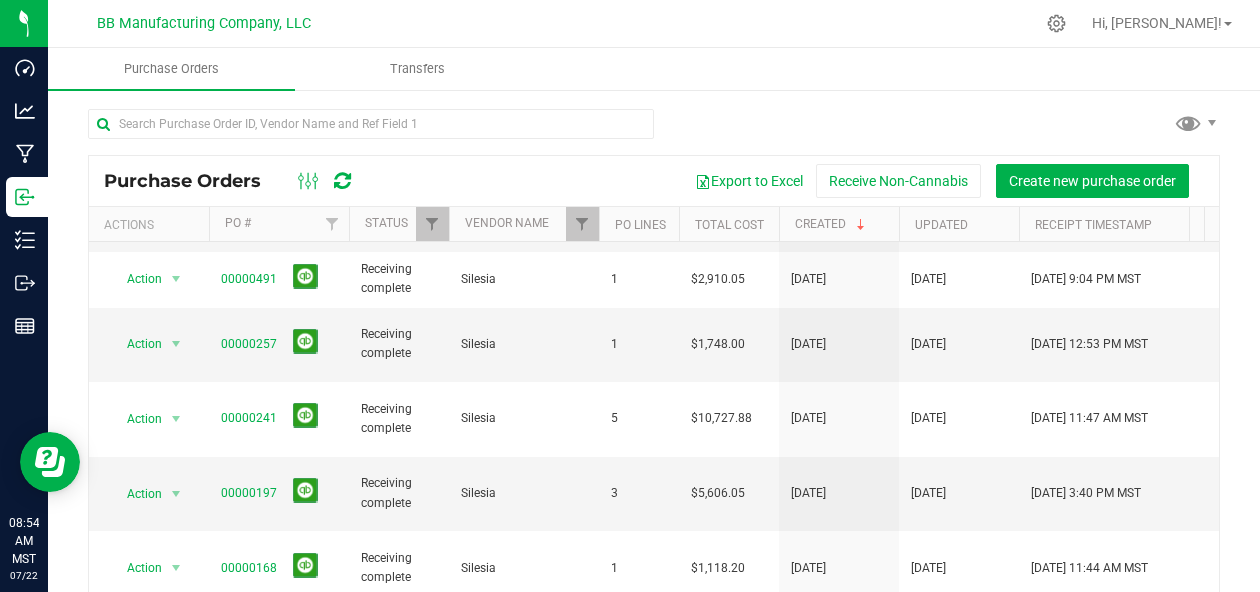click at bounding box center (176, 643) 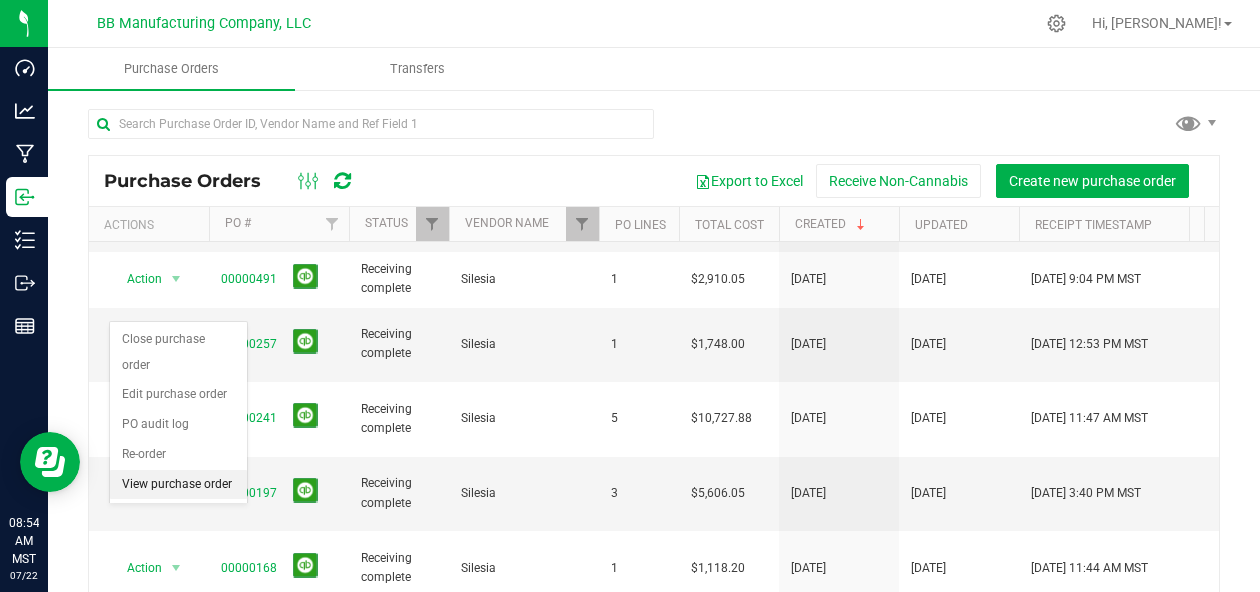 click on "View purchase order" at bounding box center (178, 485) 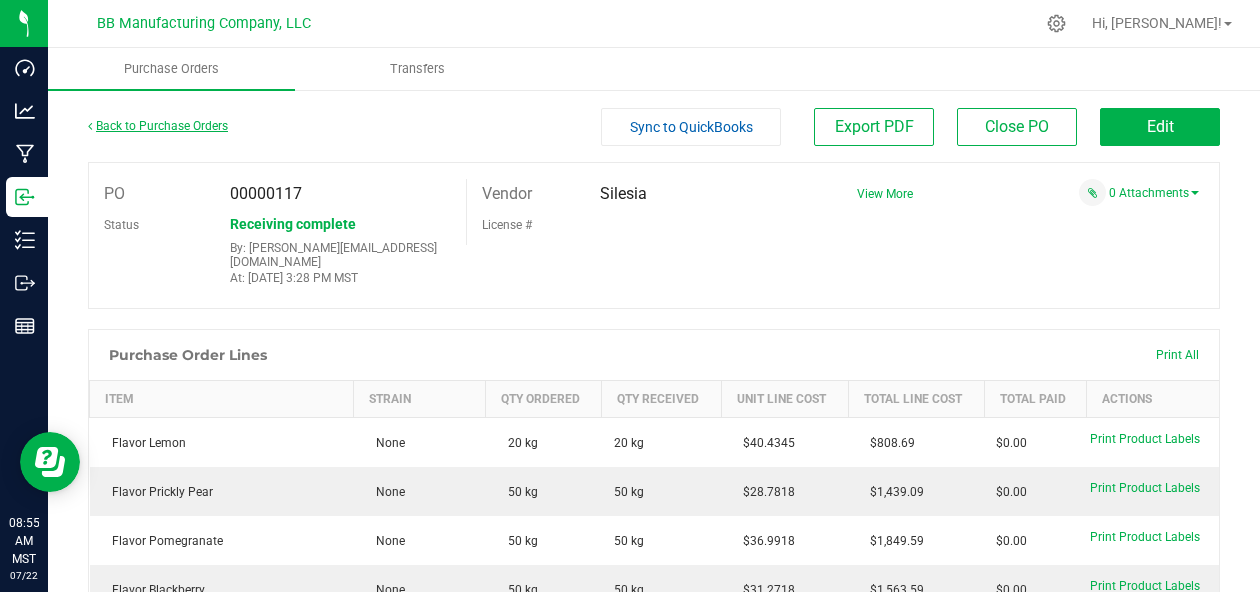 click on "Back to Purchase Orders" at bounding box center (158, 126) 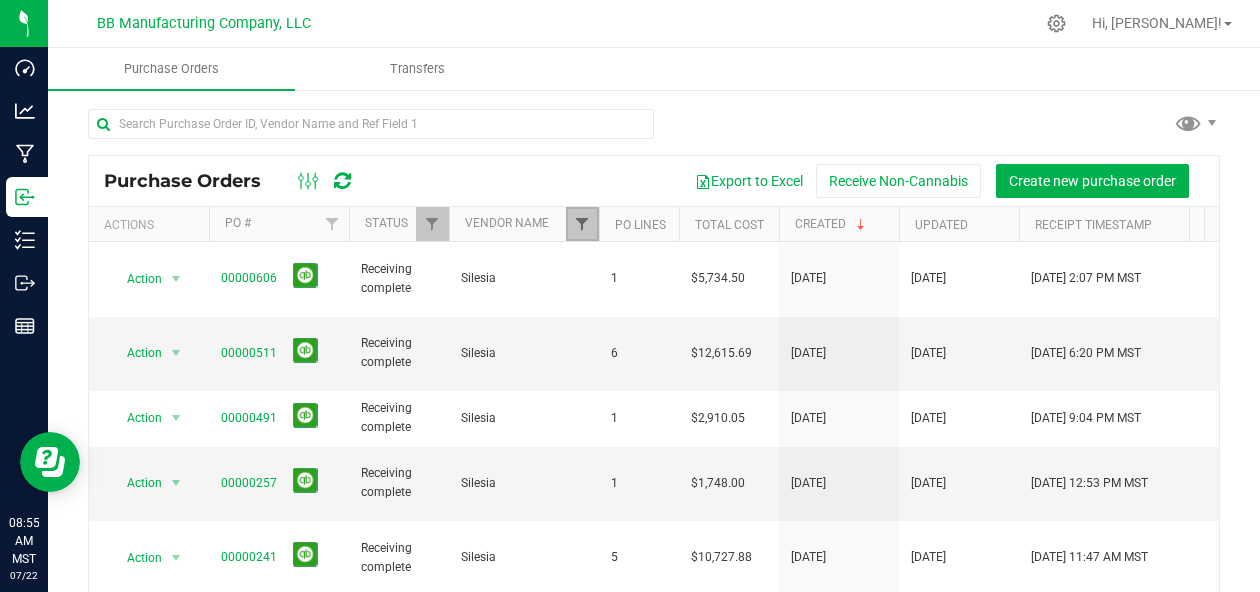 click at bounding box center (582, 224) 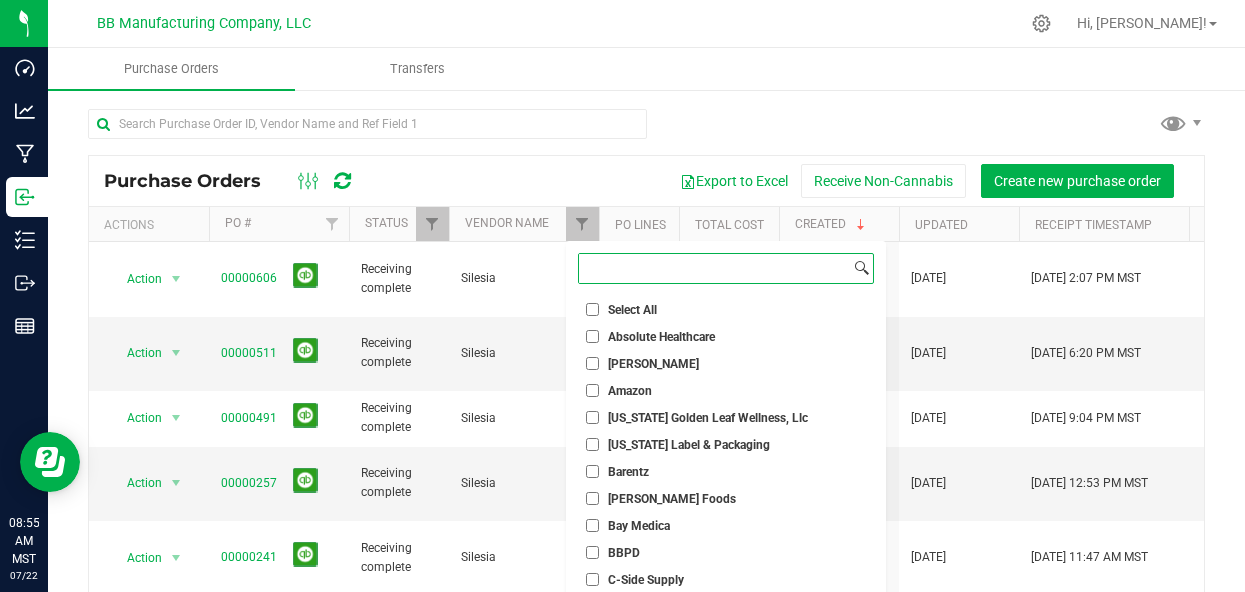click at bounding box center [714, 268] 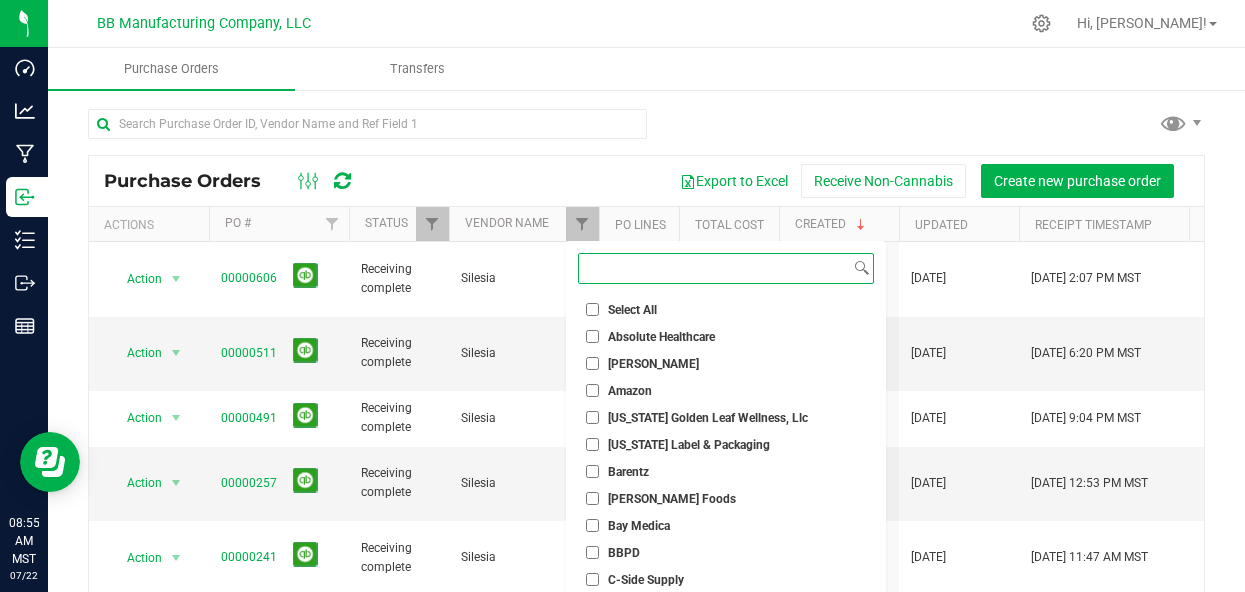scroll, scrollTop: 1601, scrollLeft: 0, axis: vertical 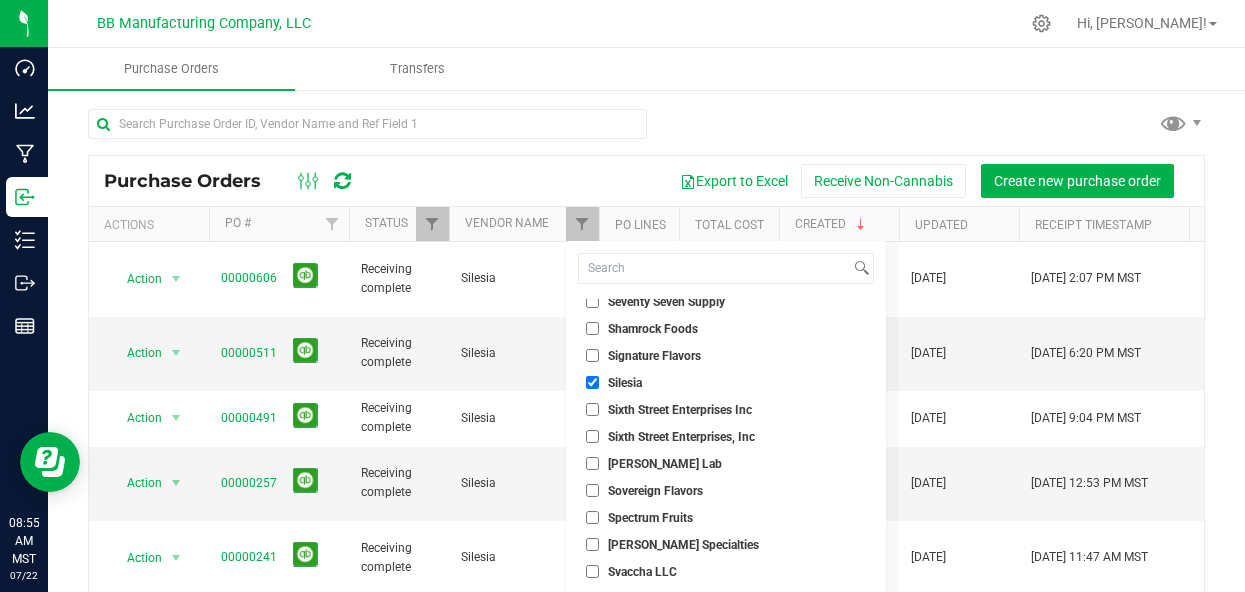 click on "Silesia" at bounding box center (592, 382) 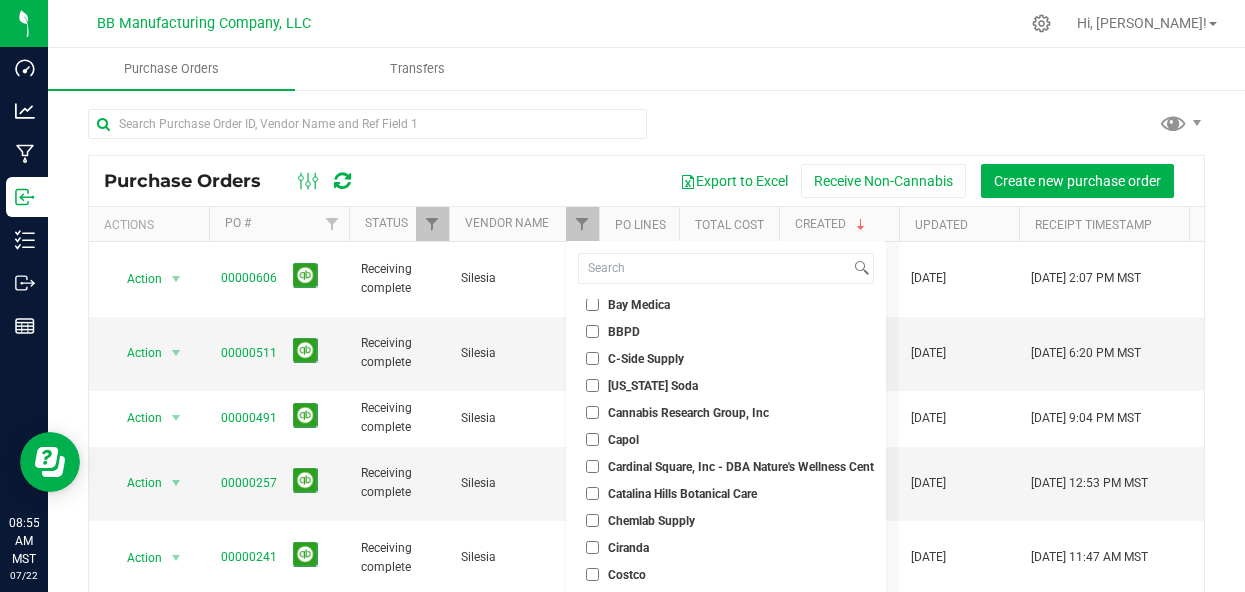 scroll, scrollTop: 118, scrollLeft: 0, axis: vertical 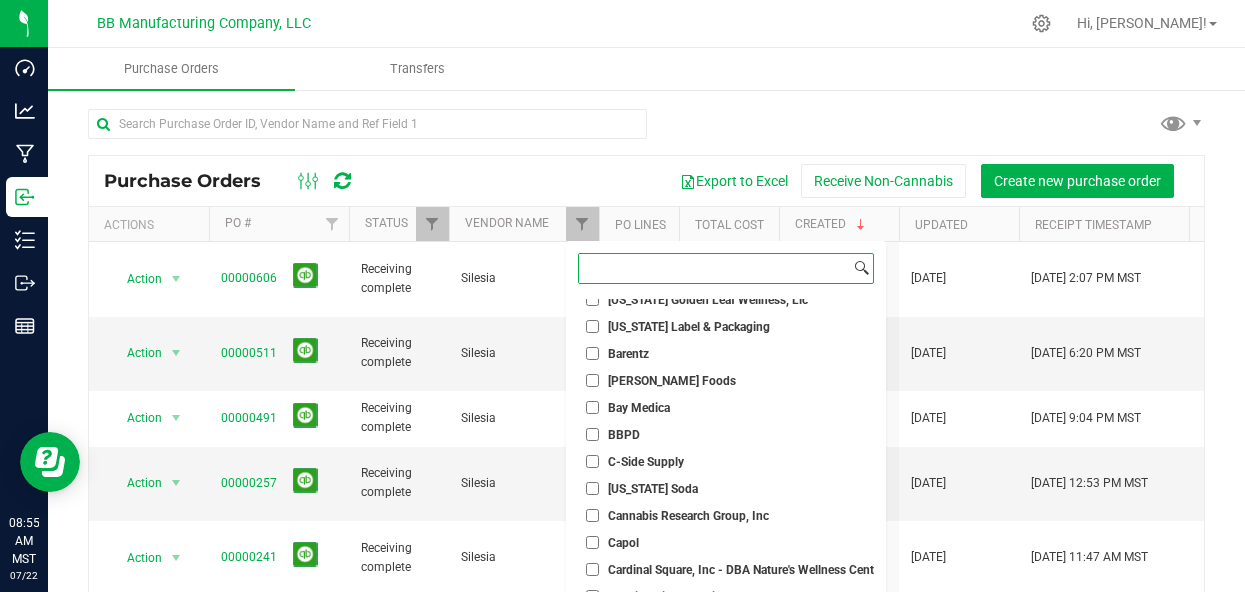 click at bounding box center [714, 268] 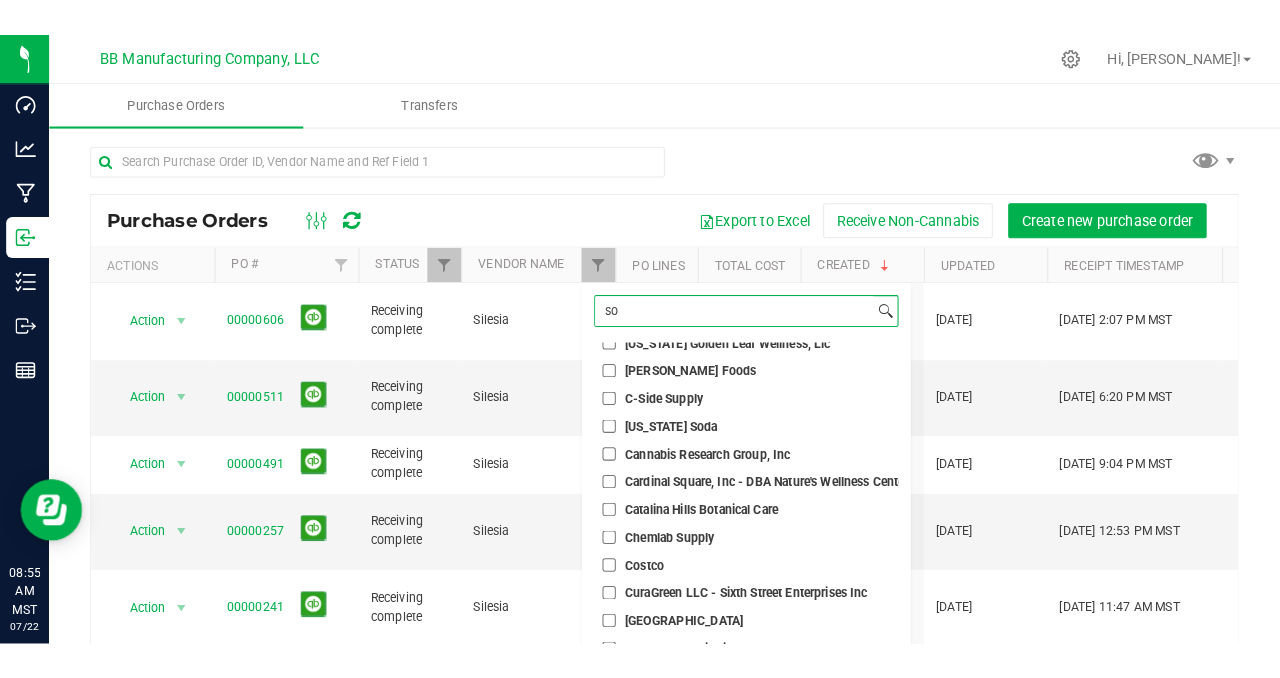 scroll, scrollTop: 0, scrollLeft: 0, axis: both 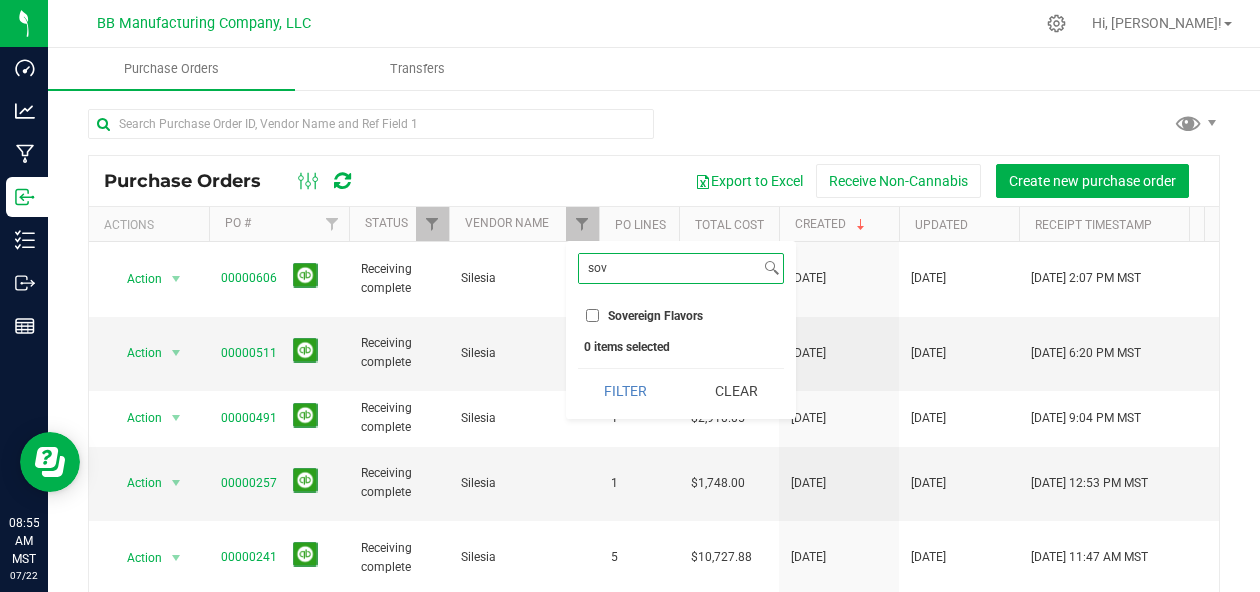 type on "sov" 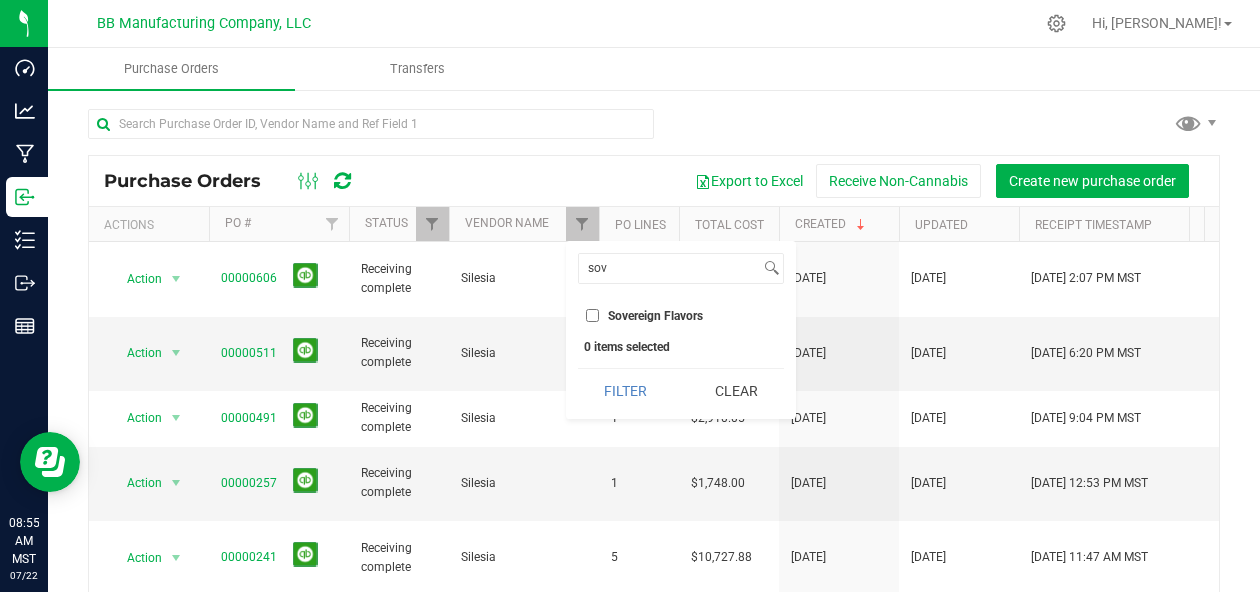 click on "Sovereign Flavors" at bounding box center [592, 315] 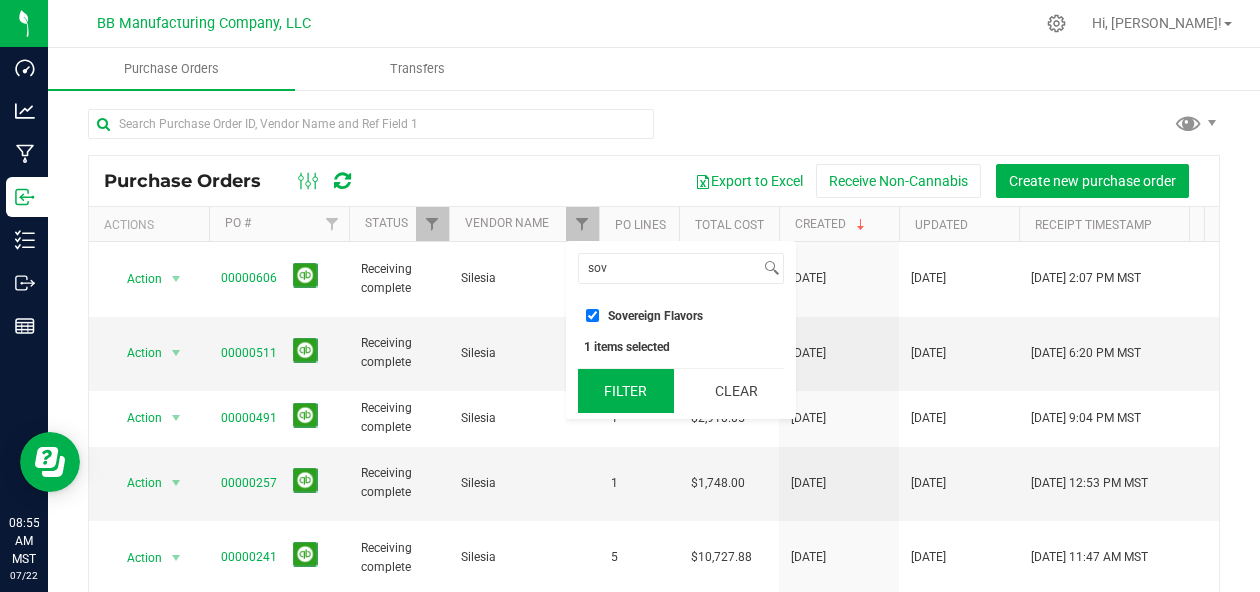 click on "Filter" at bounding box center [626, 391] 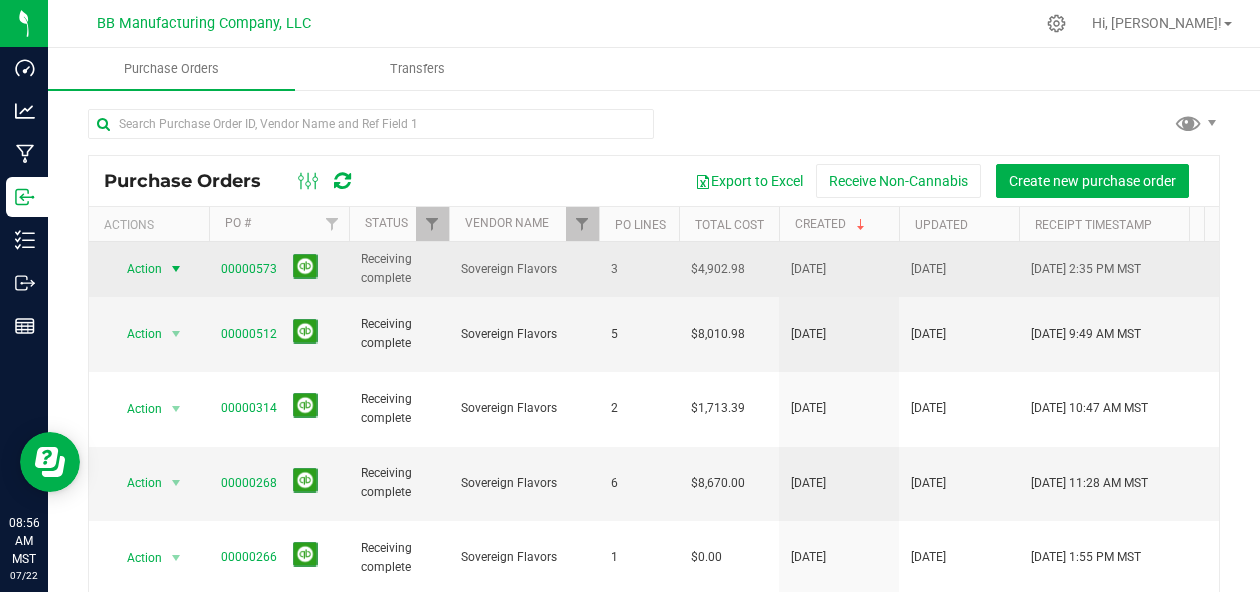 click at bounding box center [176, 269] 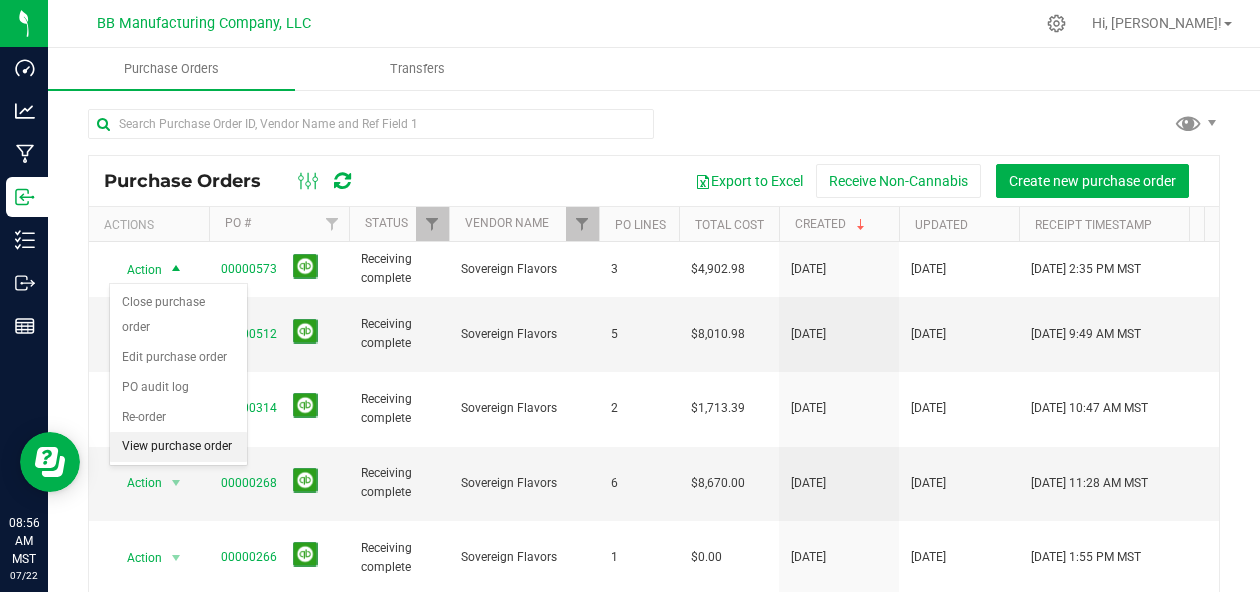 click on "View purchase order" at bounding box center (178, 447) 